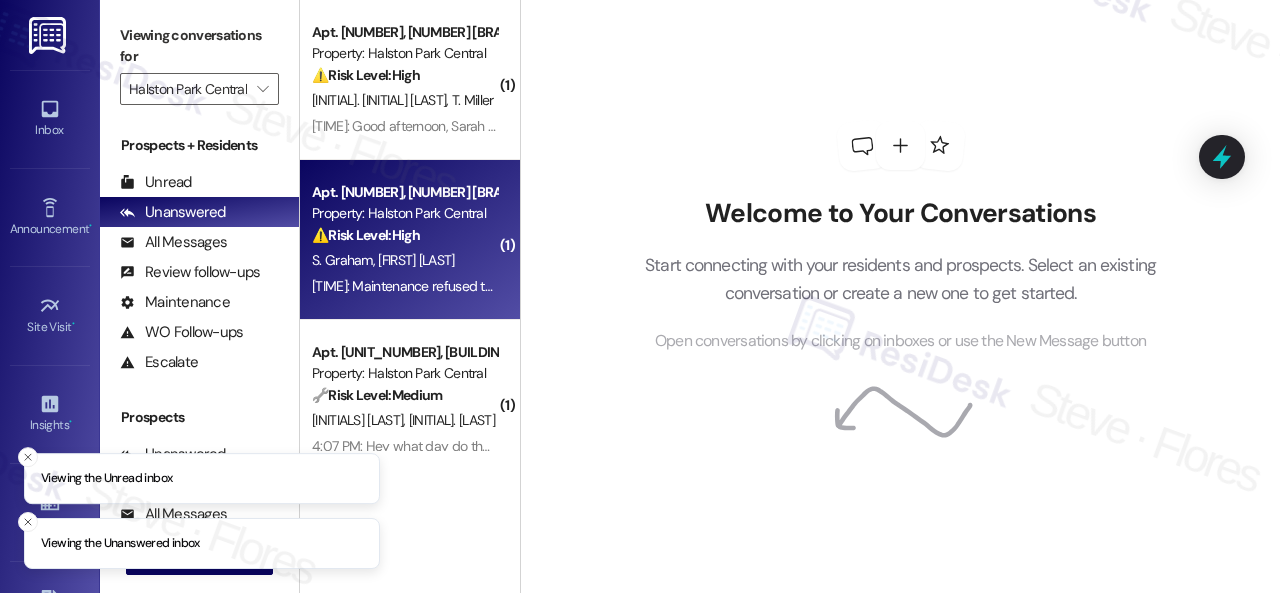 scroll, scrollTop: 0, scrollLeft: 0, axis: both 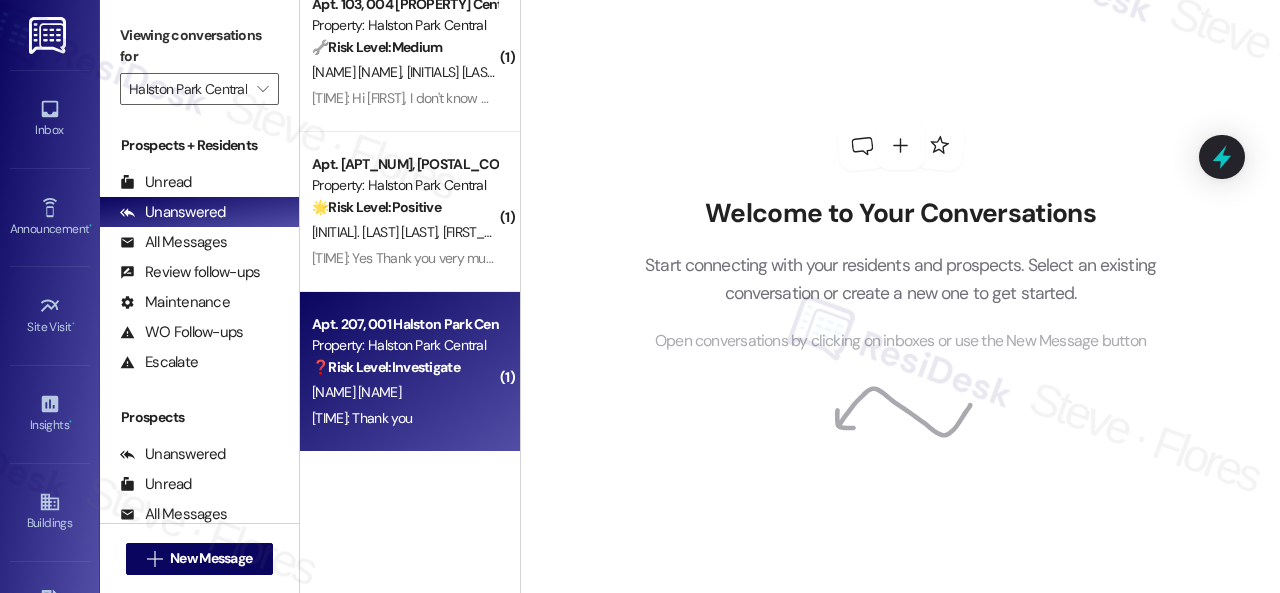click on "❓  Risk Level:  Investigate" at bounding box center (386, 367) 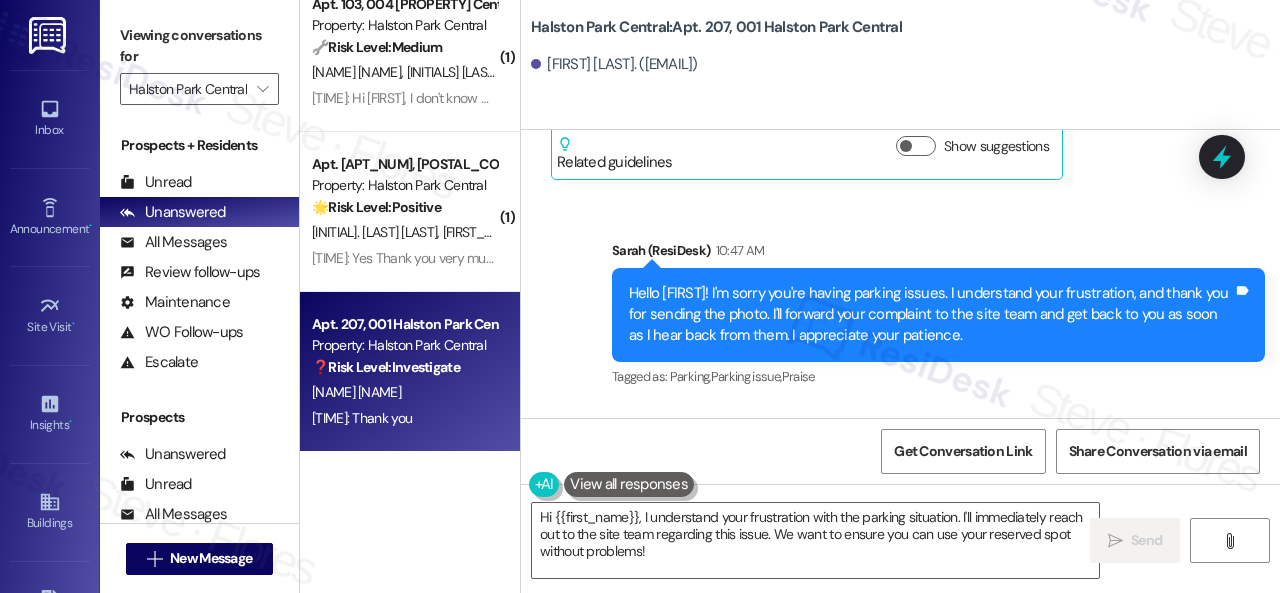 scroll, scrollTop: 16483, scrollLeft: 0, axis: vertical 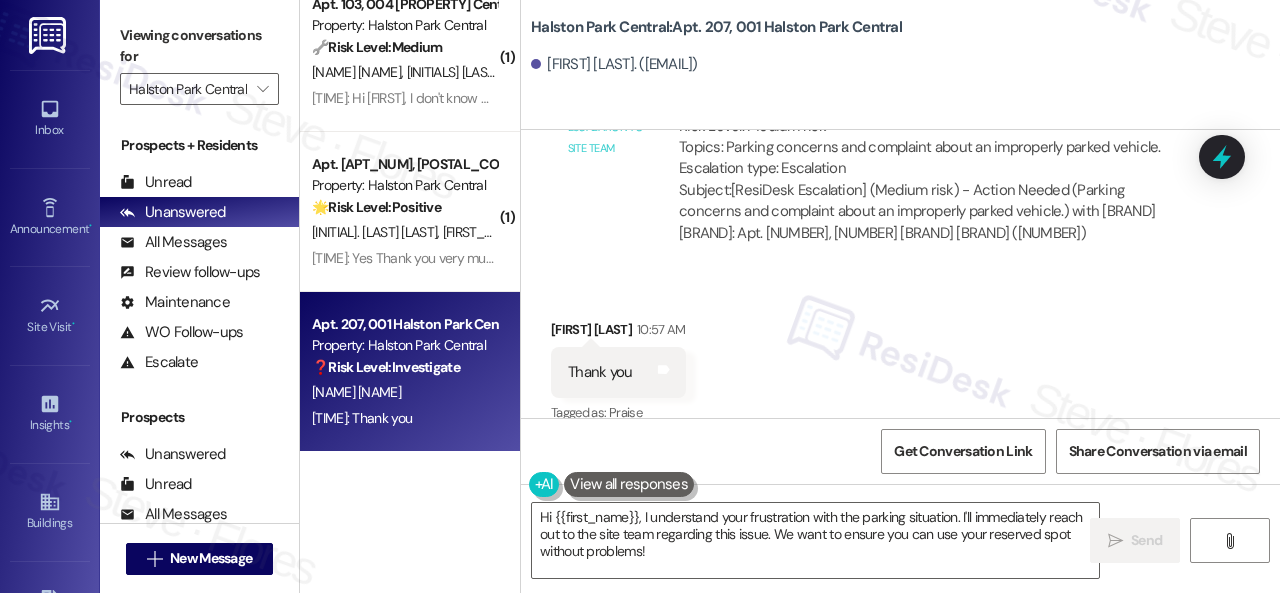 drag, startPoint x: 671, startPoint y: 545, endPoint x: 346, endPoint y: 369, distance: 369.59573 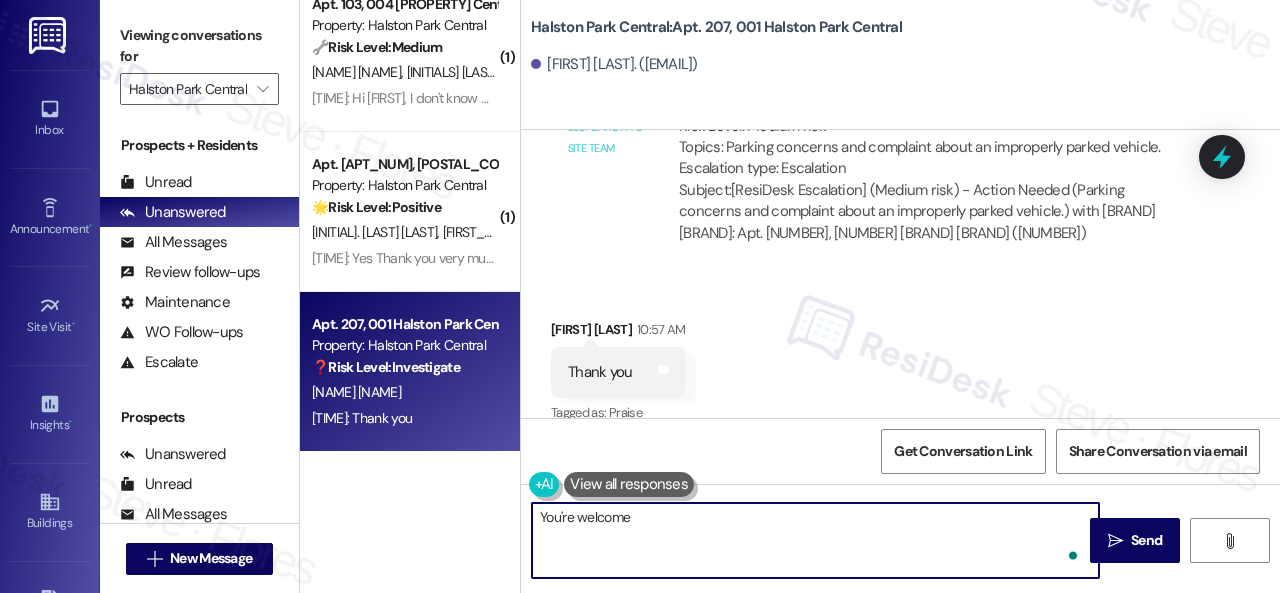type on "You're welcome!" 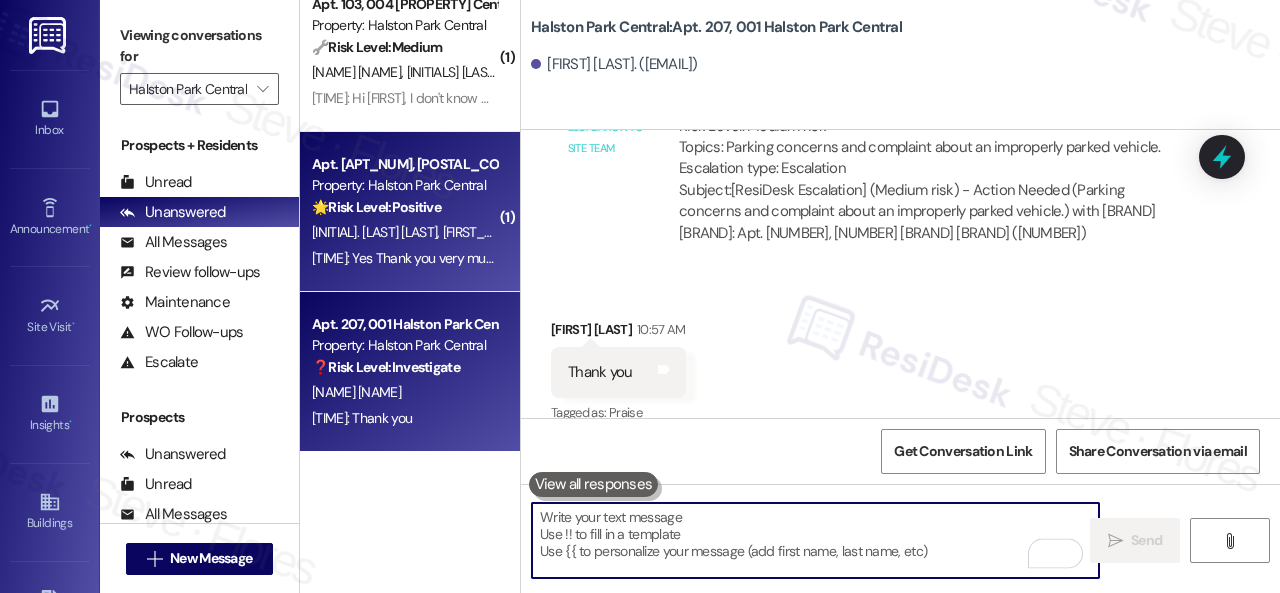 click on "[INITIAL]. [LAST] [LAST]" at bounding box center [377, 232] 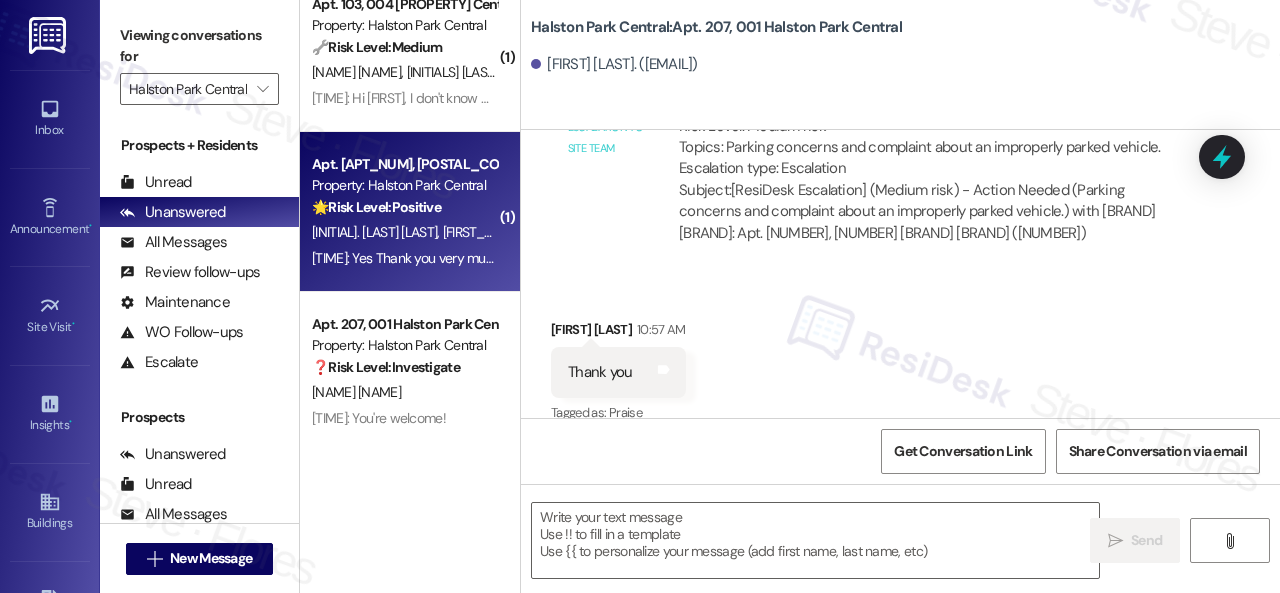 scroll, scrollTop: 16482, scrollLeft: 0, axis: vertical 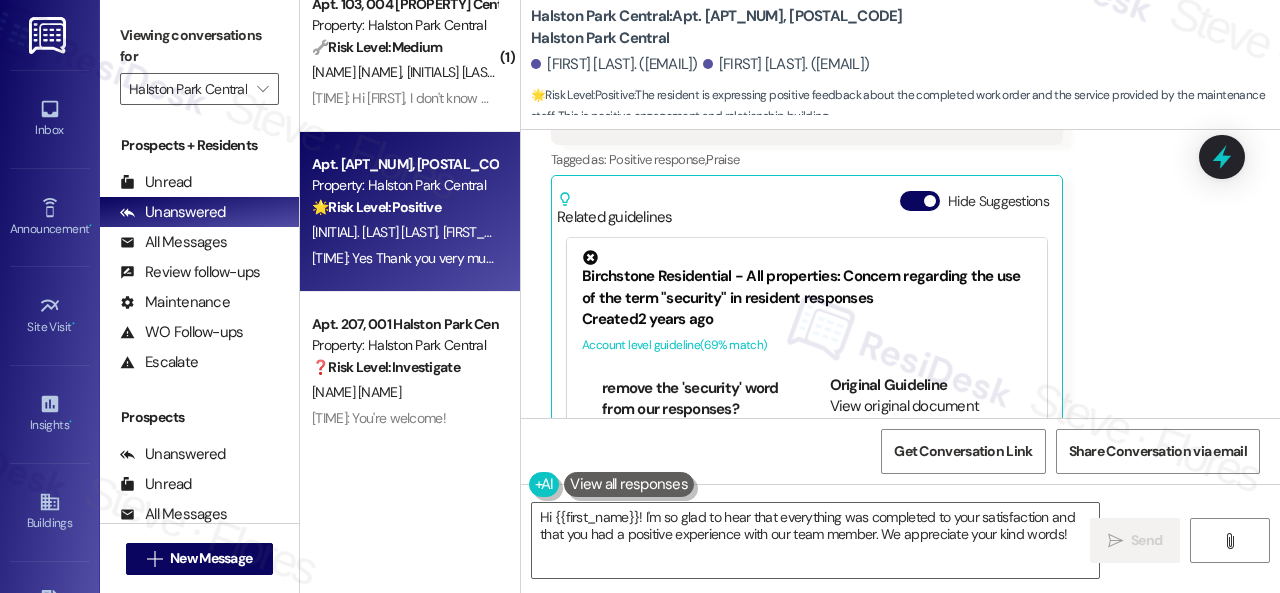 click on "Received via SMS [FIRST] [LAST] 1:08 PM Yes
Thank you very much for the prompt response.
The boy who answered is very efficient and kind Tags and notes Tagged as: Positive response , Click to highlight conversations about Positive response Praise Click to highlight conversations about Praise Related guidelines Hide Suggestions Birchstone Residential - All properties: Concern regarding the use of the term "security" in resident responses Created 2 years ago Account level guideline ( 69 % match) FAQs generated by ResiDesk AI Can we have [FIRST] remove the phrase from her responses? Yes, we can have [FIRST] remove that phrase from her responses. Why do we need to remove the 'security' word from our responses? We need to remove the 'security' word from our responses because we do not guarantee anyone's security. Original Guideline View original document here http://res.cl… Created 10 months ago Property level guideline ( 68 % match) FAQs generated by ResiDesk AI Original Guideline (" at bounding box center [900, 210] 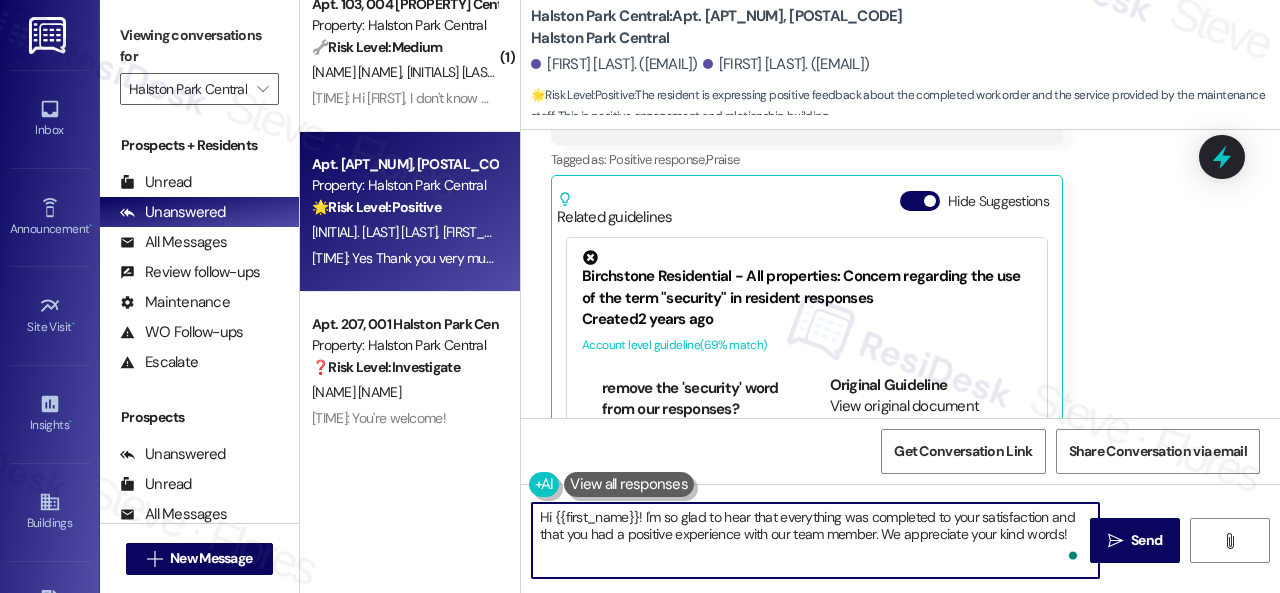 drag, startPoint x: 1073, startPoint y: 533, endPoint x: 459, endPoint y: 483, distance: 616.0325 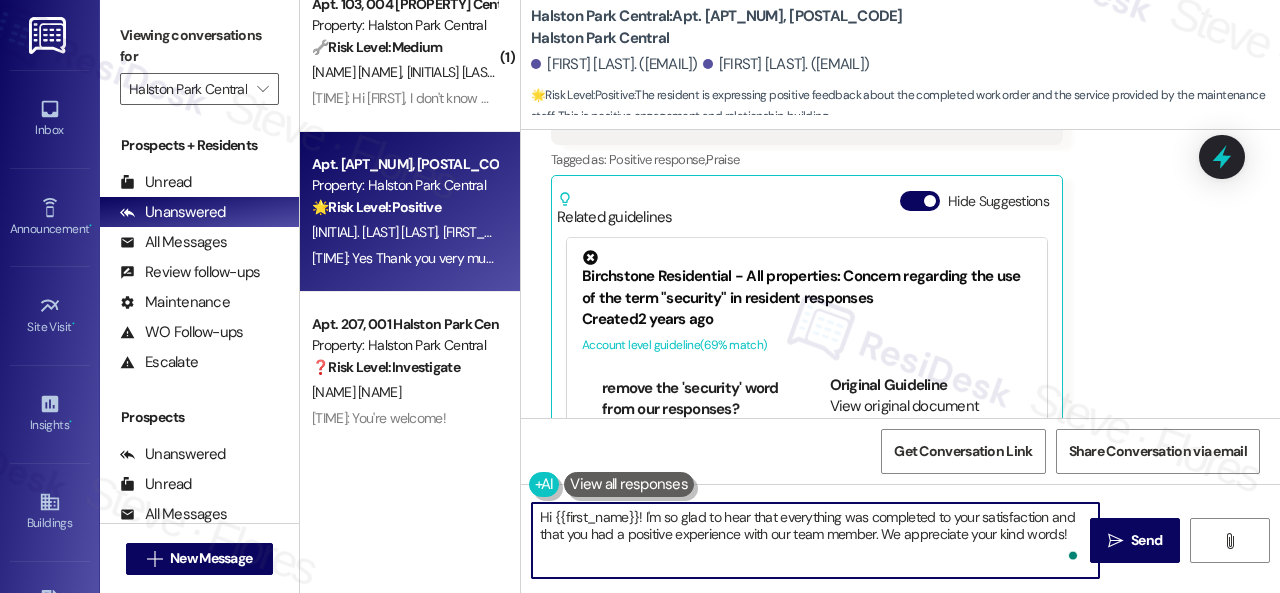 click on "( 1 ) Apt. 308, 001 [PROPERTY] Central Property: [PROPERTY] Central ⚠️  Risk Level:  High The resident reports that maintenance refused to fix their broken washer and that they are now using it in its current condition until a new one arrives. They are concerned about noise complaints from neighbors due to the malfunctioning washer. This is an urgent maintenance issue that could lead to further property damage or resident disputes. [NAME] [NAME] [TIME]: Maintenance refused to fix our current washer. We apparently can use this one in its conditions until the new one comes in. Please know last week our downstairs neighbors were banging on our ceiling due to the noise level. So if they complain please let them know this was what our options were.  ( 1 ) Apt. 114, 005 [PROPERTY] Central Property: [PROPERTY] Central 🔧  Risk Level:  Medium [NAME] [NAME] [TIME]: Hey what day do they do pest control  [TIME]: Hey what day do they do pest control  ( 1 ) Property: [PROPERTY] Central" at bounding box center [790, 296] 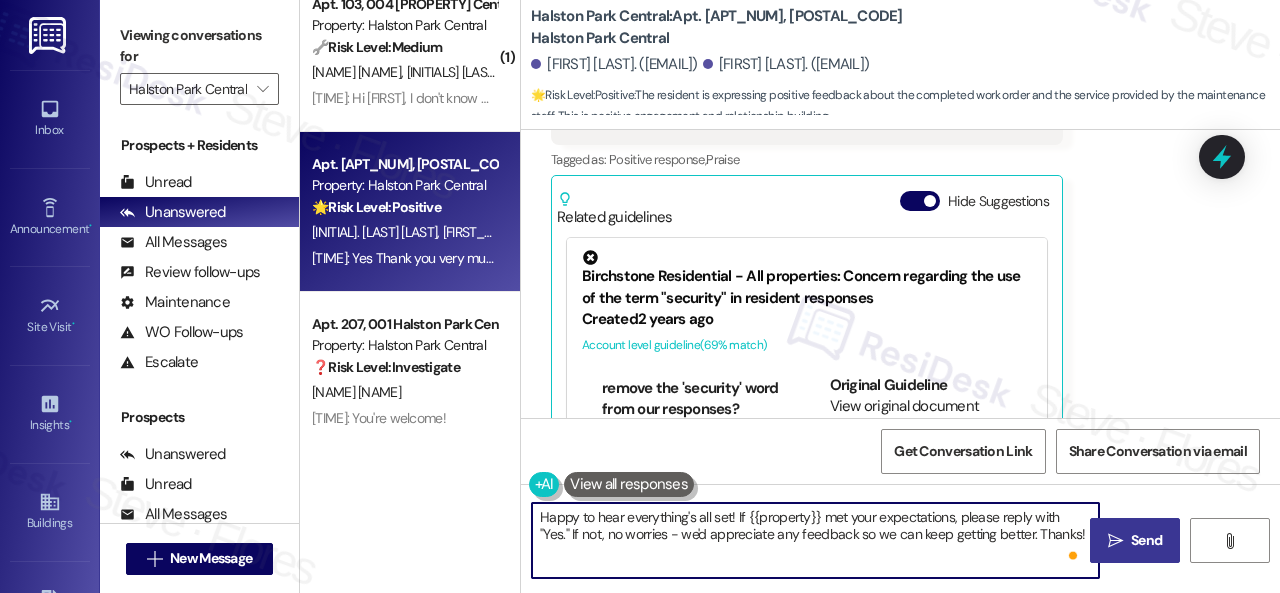 type on "Happy to hear everything's all set! If {{property}} met your expectations, please reply with "Yes." If not, no worries - we'd appreciate any feedback so we can keep getting better. Thanks!" 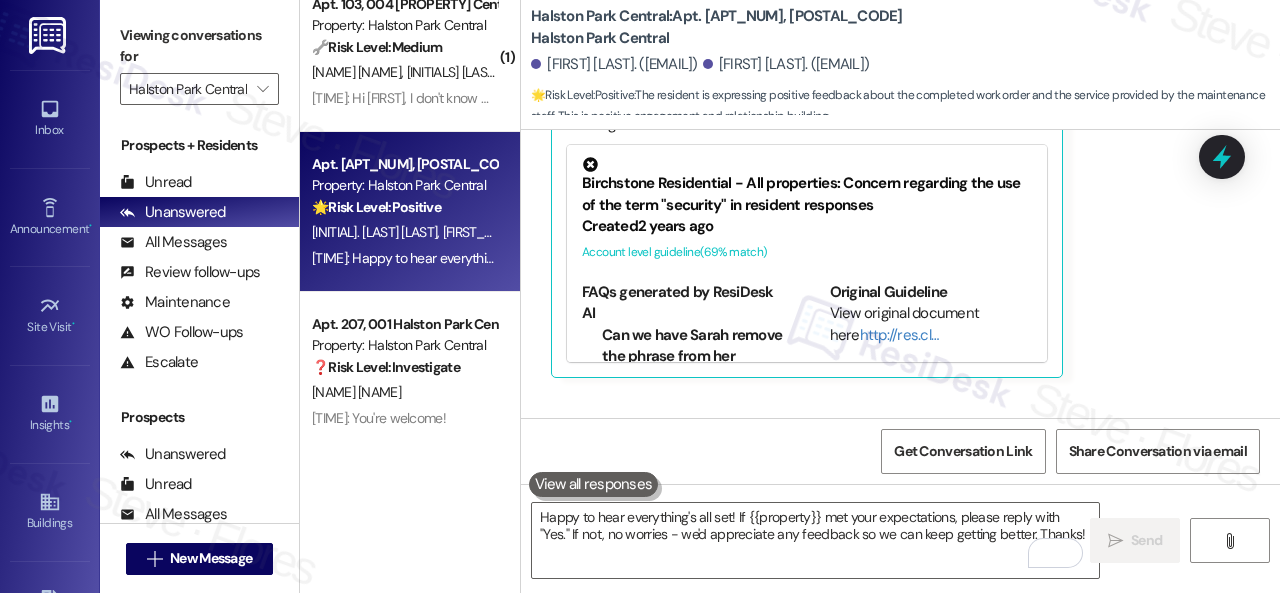 scroll, scrollTop: 20939, scrollLeft: 0, axis: vertical 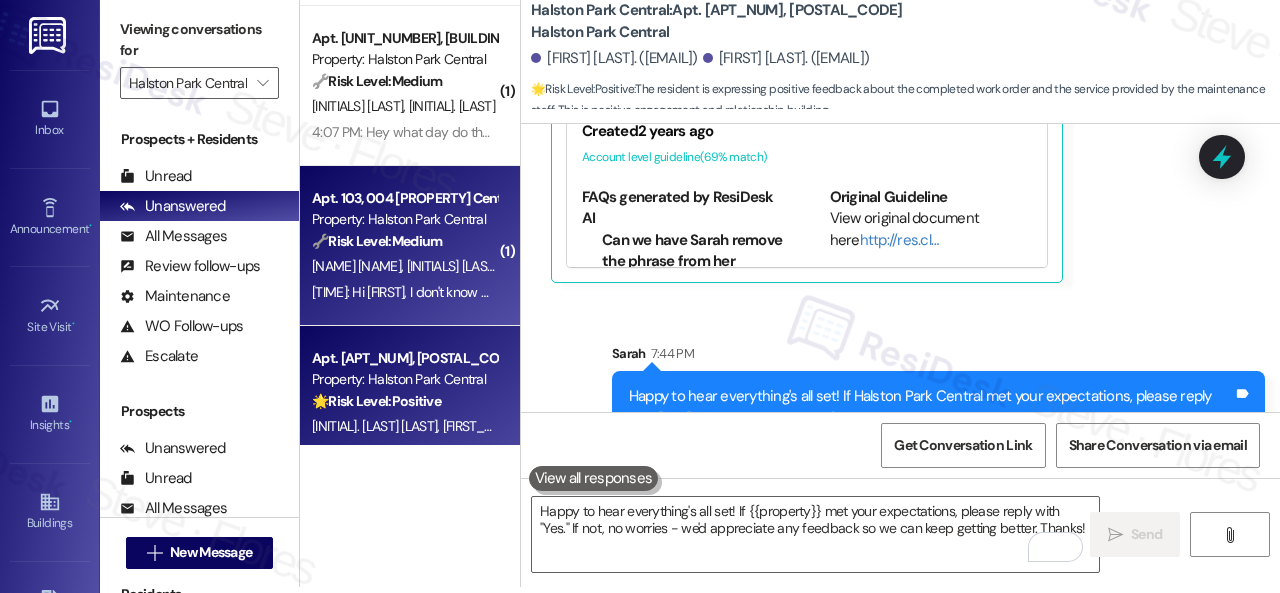 click on "🔧  Risk Level:  Medium The resident is reporting a noise complaint. While disruptive, it doesn't indicate an immediate threat, lease violation, or policy failure. This is a non-urgent quality-of-life concern." at bounding box center (404, 241) 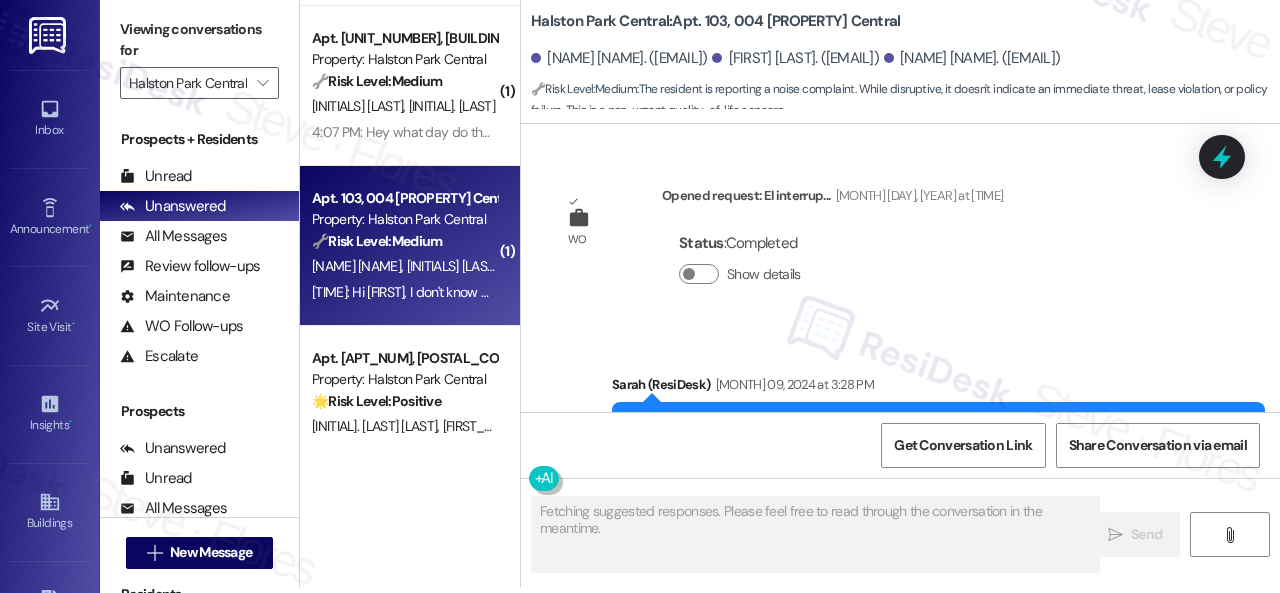 scroll, scrollTop: 0, scrollLeft: 0, axis: both 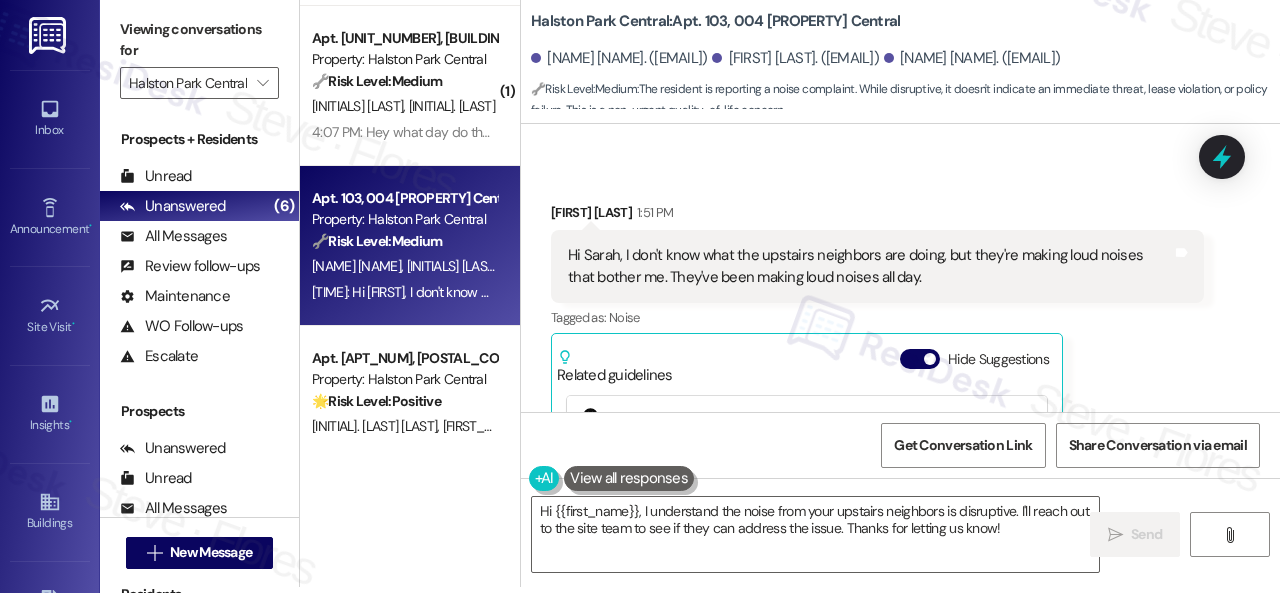 click on "Received via SMS [NAME] [NAME] [TIME] Hi Sarah, I don't know what the upstairs neighbors are doing, but they're making loud noises that bother me. They've been making loud noises all day. Tags and notes Tagged as:   Noise Click to highlight conversations about Noise  Related guidelines Hide Suggestions {"error":"[GoogleGenerativeAI Error]: Error fetching from https://generativelanguage.googleapis.com/v1beta/models/gemini-1.5-flash-latest:streamGenerateContent?alt=sse: [400 Bad Request] Invalid resource field value in the request. [{\"@type\":\"type.googleapis.com/google.rpc.ErrorInfo\",\"reason\":\"RESOURCE_PROJECT_INVALID\",\"domain\":\"googleapis.com\",\"metadata\":{\"method\":\"google.cloud.aiplatform.internal.PredictionService.StreamGenerateContent\",\"service\":\"aiplatform.googleapis.com\"}}]"} Created  7 months ago Property level guideline  ( 68 % match) FAQs generated by ResiDesk AI Are firepits allowed on the property? No, firepits are not allowed on the property. Original Guideline Created   ( 68" at bounding box center [877, 415] 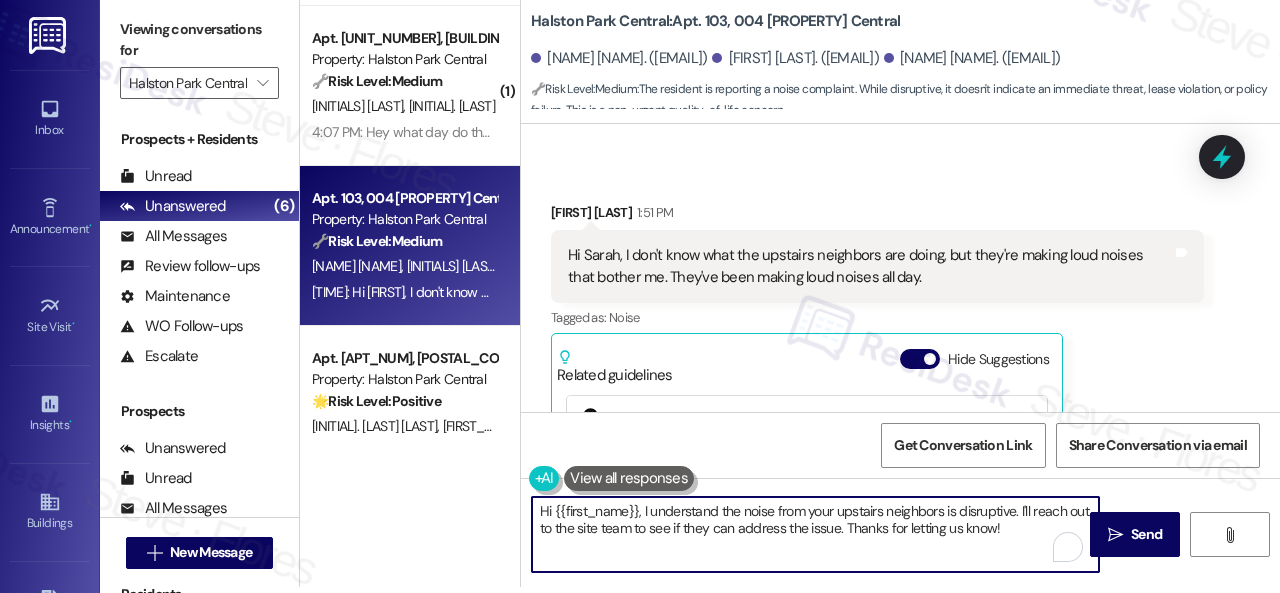 drag, startPoint x: 554, startPoint y: 508, endPoint x: 637, endPoint y: 509, distance: 83.00603 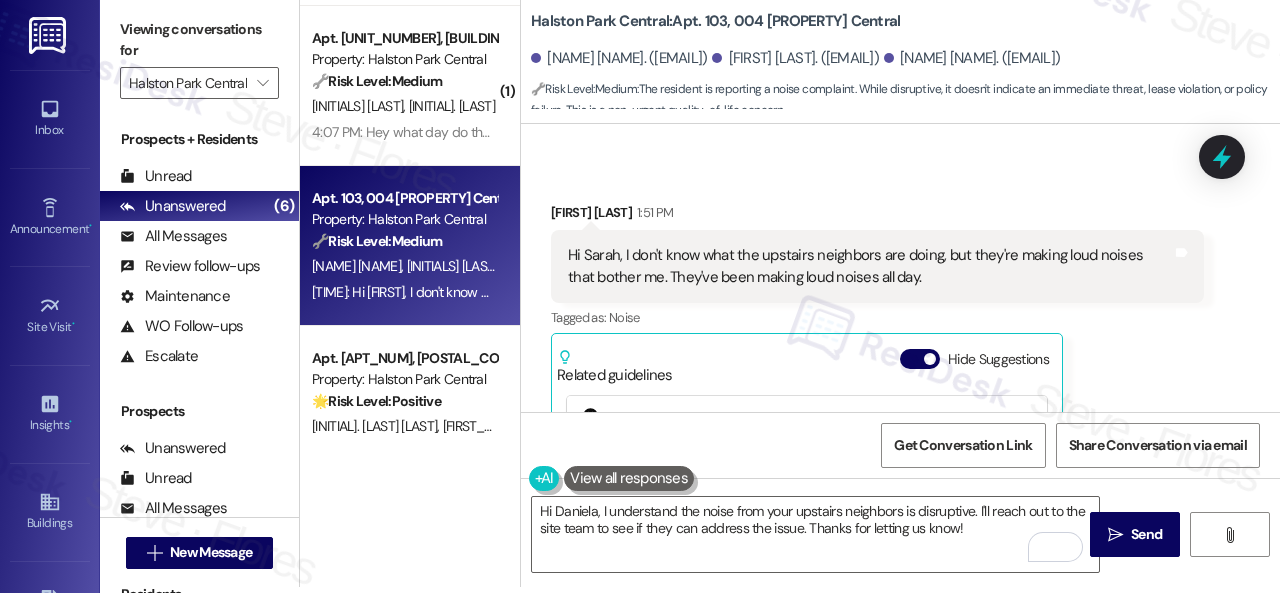 click on "[FIRST] [LAST] 1:51 PM Hi [FIRST], I don't know what the upstairs neighbors are doing, but they're making loud noises that bother me. They've been making loud noises all day. Tags and notes Tagged as: Noise Click to highlight conversations about Noise Related guidelines Hide Suggestions {"error":"[GoogleGenerativeAI Error]: Error fetching from https://generativelanguage.googleapis.com/v1beta/models/gemini-1.5-flash-latest:streamGenerateContent?alt=sse: [400 Bad Request] Invalid resource field value in the request. [{\"@type\":\"type.googleapis.com/google.rpc.ErrorInfo\",\"reason\":\"RESOURCE_PROJECT_INVALID\",\"domain\":\"googleapis.com\",\"metadata\":{\"method\":\"google.cloud.aiplatform.internal.PredictionService.StreamGenerateContent\",\"service\":\"aiplatform.googleapis.com\"}}]"} Created 7 months ago Property level guideline ( 68 % match) FAQs generated by ResiDesk AI Are firepits allowed on the property? No, firepits are not allowed on the property. No, hot tubs are not permitted on the property. (" at bounding box center (877, 415) 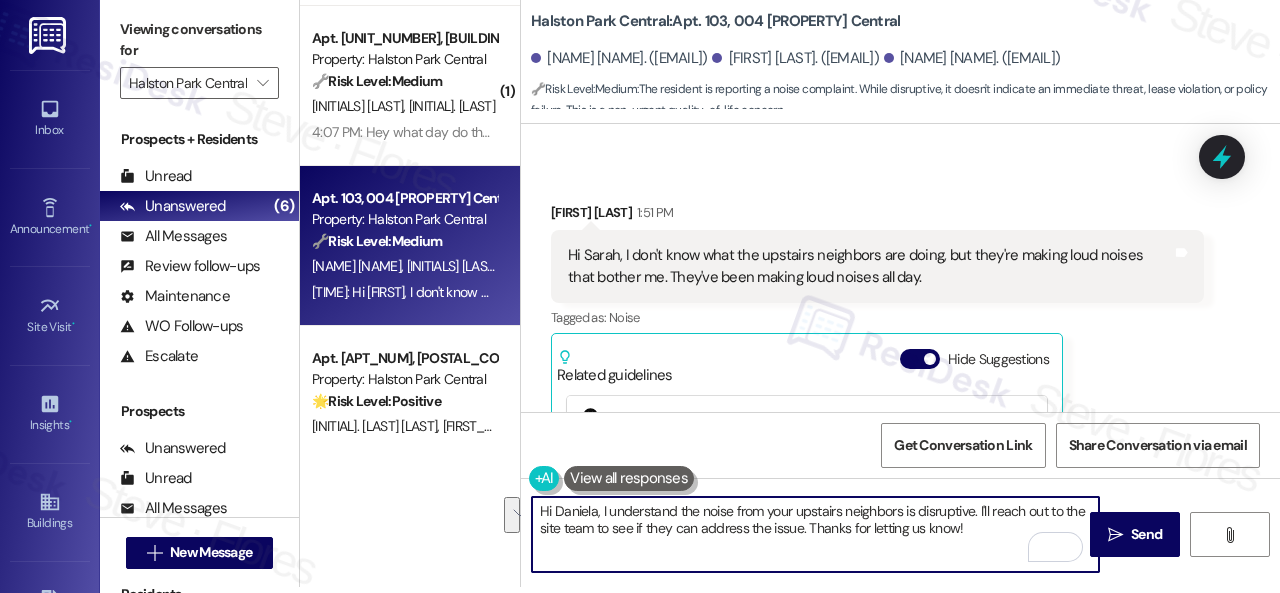 drag, startPoint x: 970, startPoint y: 526, endPoint x: 454, endPoint y: 446, distance: 522.16473 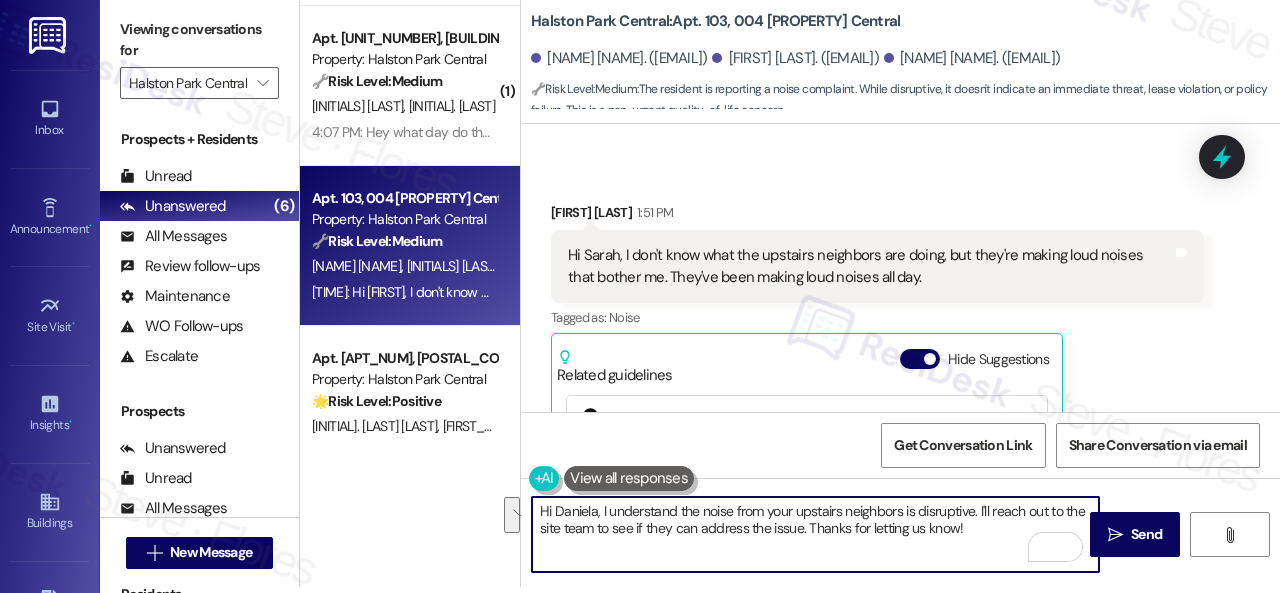 click on "( 1 ) Apt. [UNIT_NUMBER], [BUILDING_NUMBER] Halston Park Central Property: Halston Park Central ⚠️  Risk Level:  High The resident indicates a payment error due to an incorrect address and mentions a promise to pay was arranged for the 13th. This involves a financial concern (late rent) and requires follow-up to ensure the payment arrangement is correctly documented and the issue is resolved. [FIRST_NAME] [LAST_NAME] [FIRST_NAME] [TIME]: Good afternoon, Sarah I guess there was an error with the address when I used flex. I used my address instead of the office address which caused it to bounce back. I called and spoke with one of you ladies in the office yesterday and she mention that she was going to put a promise to pay for the 13th when is when I get paid. ( 1 ) Apt. [UNIT_NUMBER], [BUILDING_NUMBER] Halston Park Central Property: Halston Park Central ⚠️  Risk Level:  High [FIRST_NAME] [LAST_NAME] ( 1 ) Apt. [UNIT_NUMBER], [BUILDING_NUMBER] Halston Park Central Property: Halston Park Central 🔧  Risk Level:  Medium [FIRST_NAME] [LAST_NAME] [TIME]: Hey what day do they do pest control" at bounding box center (790, 290) 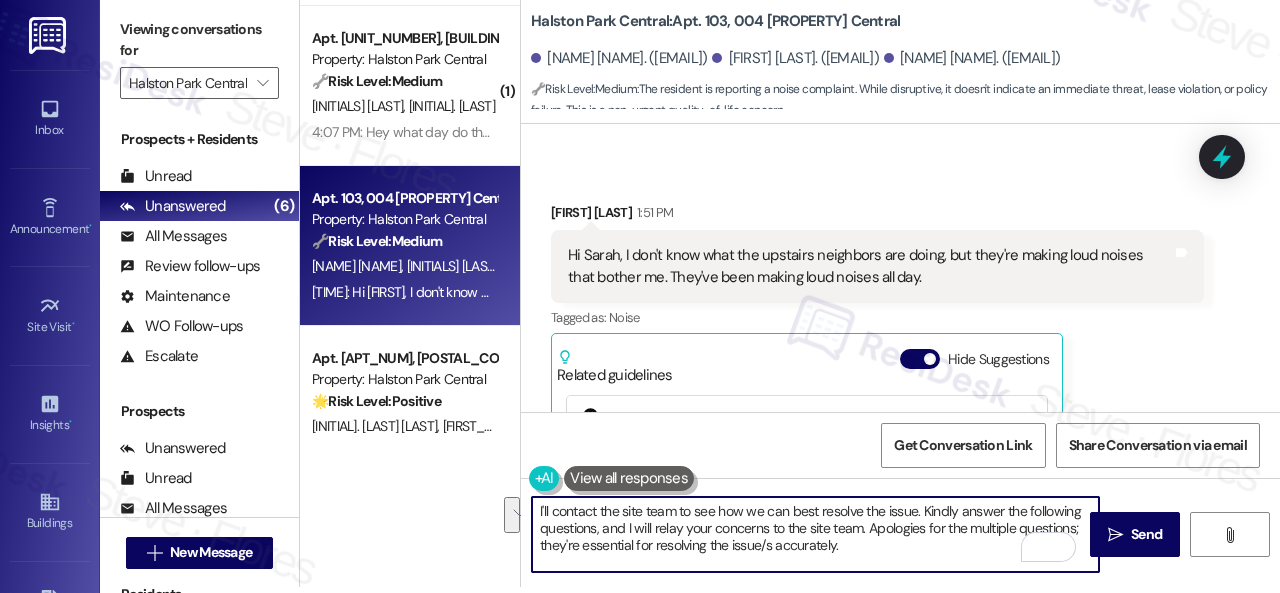 scroll, scrollTop: 102, scrollLeft: 0, axis: vertical 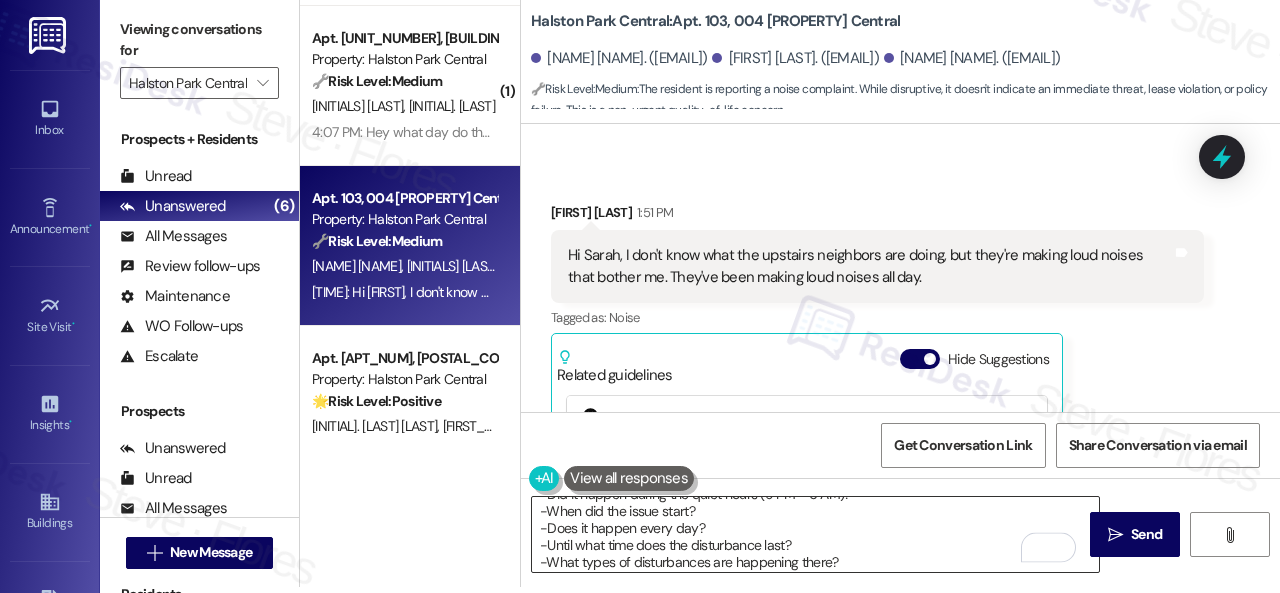 drag, startPoint x: 530, startPoint y: 561, endPoint x: 684, endPoint y: 569, distance: 154.20766 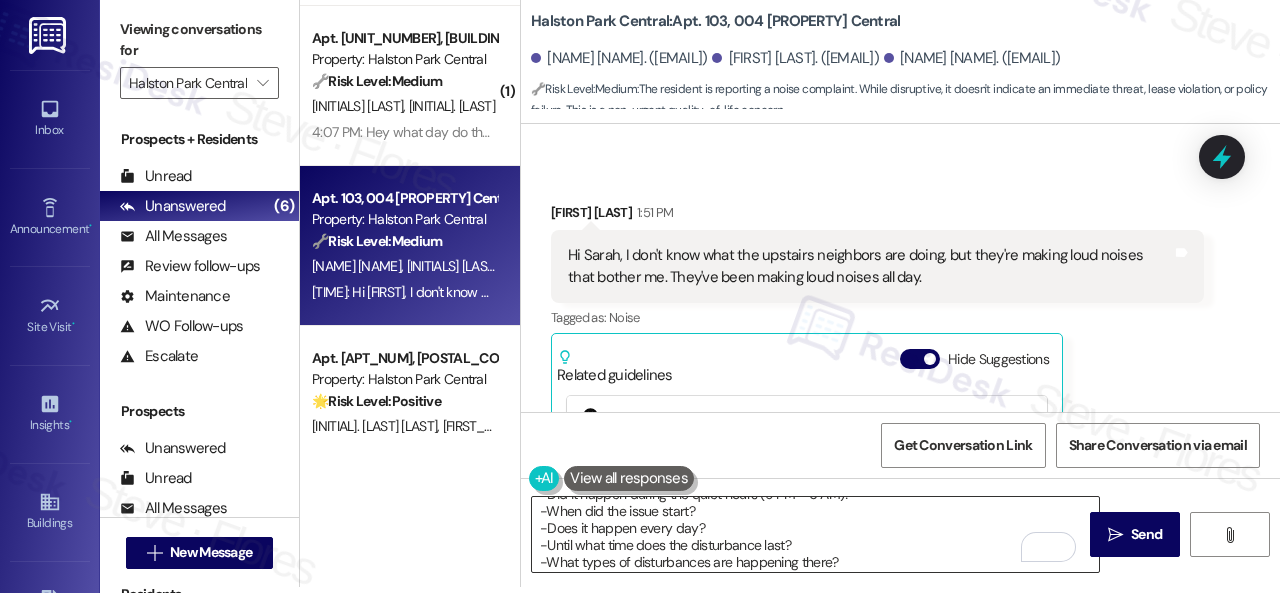 click on "I'll contact the site team to see how we can best resolve the issue. Kindly answer the following questions, and I will relay your concerns to the site team. Apologies for the multiple questions; they're essential for resolving the issue/s accurately.
-Have you reported it to the site team already? If yes, what did they tell you?
-Did it happen during the quiet hours (9 PM - 6 AM)?
-When did the issue start?
-Does it happen every day?
-Until what time does the disturbance last?
-What types of disturbances are happening there?" at bounding box center (815, 534) 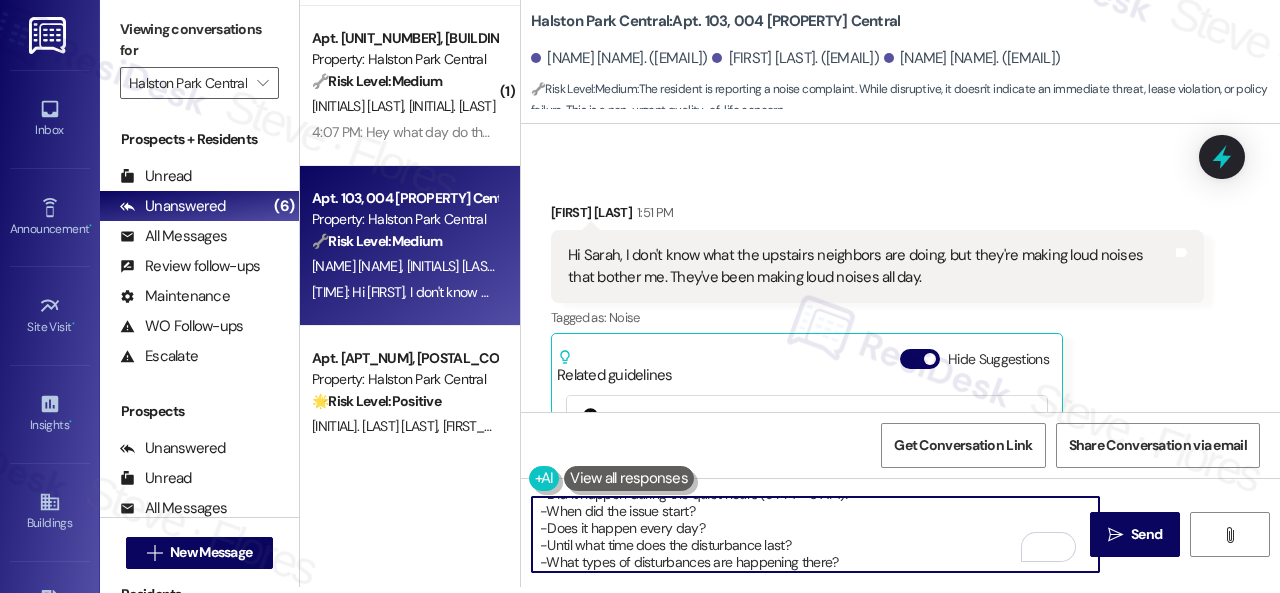 scroll, scrollTop: 106, scrollLeft: 0, axis: vertical 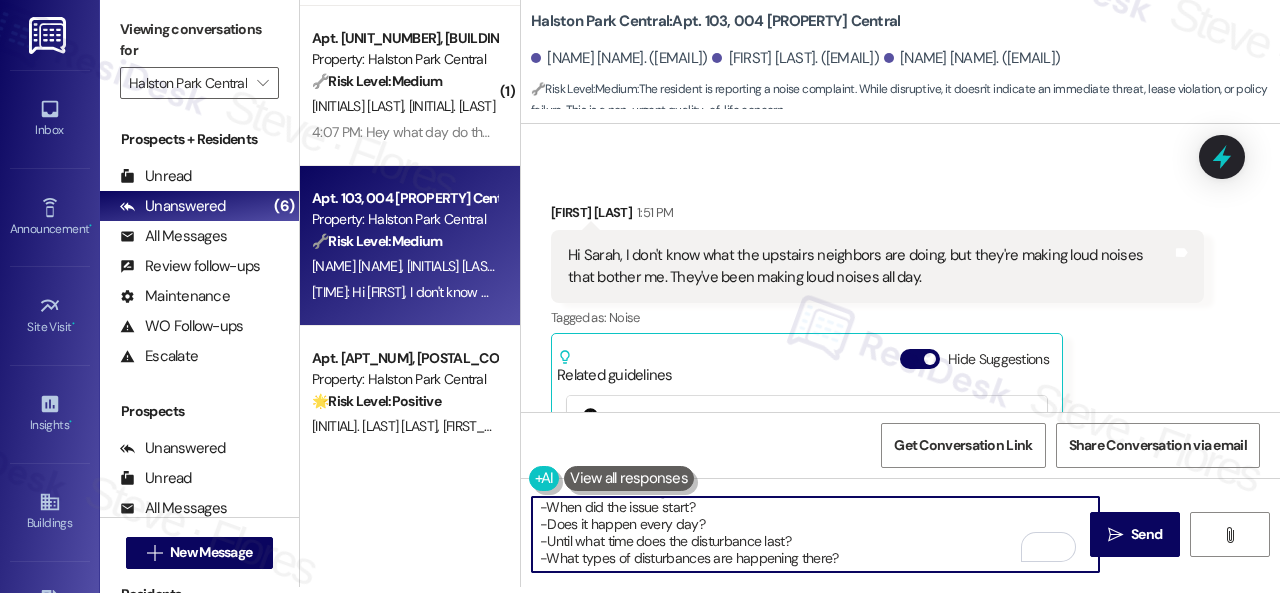 drag, startPoint x: 854, startPoint y: 563, endPoint x: 500, endPoint y: 557, distance: 354.05084 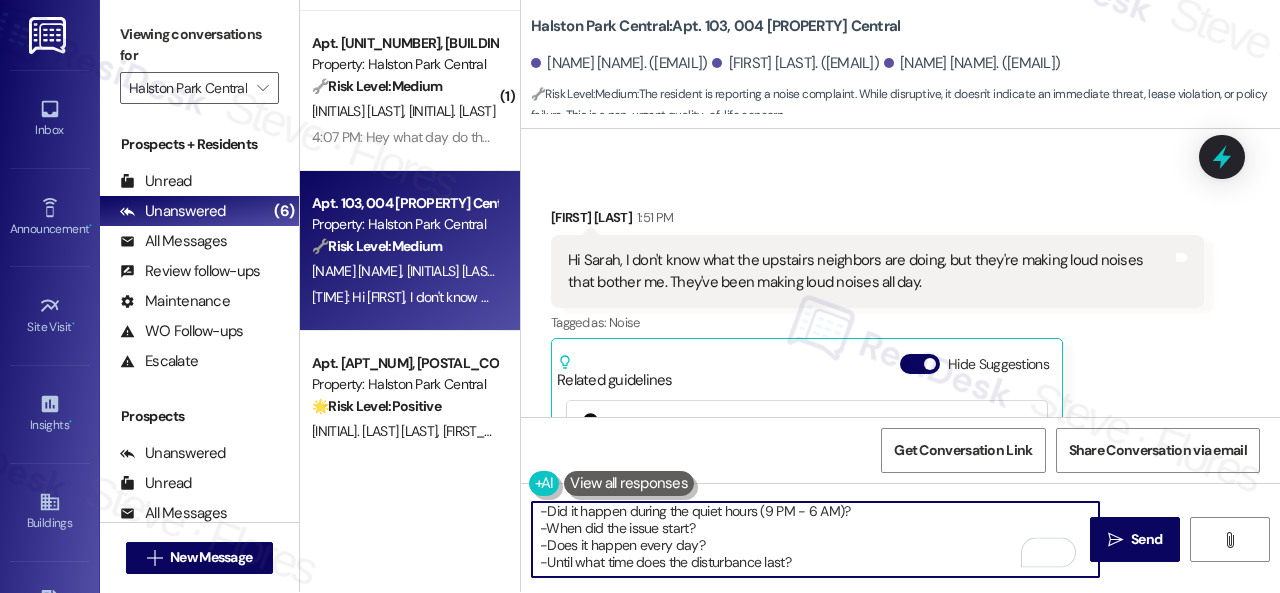 scroll, scrollTop: 0, scrollLeft: 0, axis: both 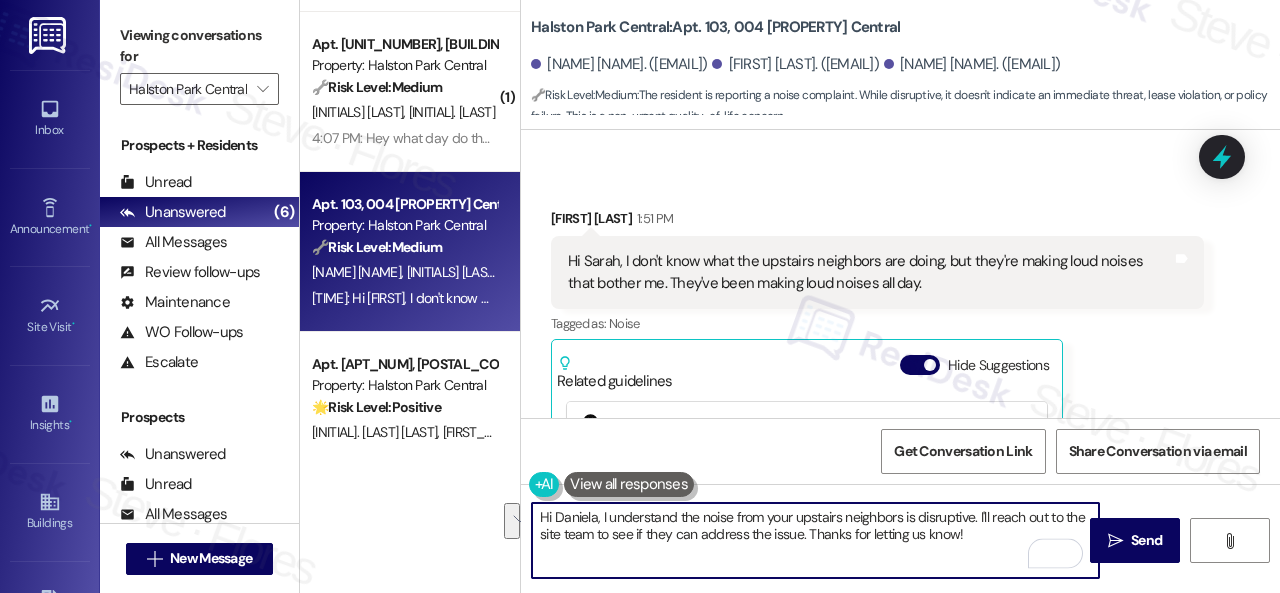 click on "Hi Daniela, I understand the noise from your upstairs neighbors is disruptive. I'll reach out to the site team to see if they can address the issue. Thanks for letting us know!" at bounding box center (815, 540) 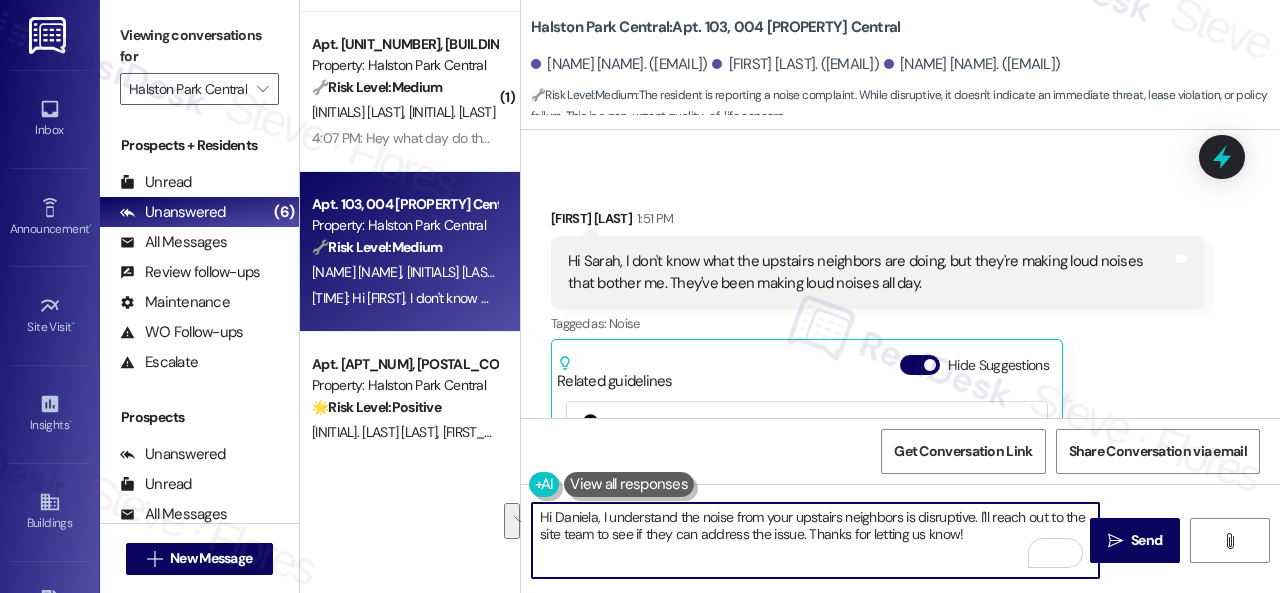drag, startPoint x: 979, startPoint y: 515, endPoint x: 986, endPoint y: 541, distance: 26.925823 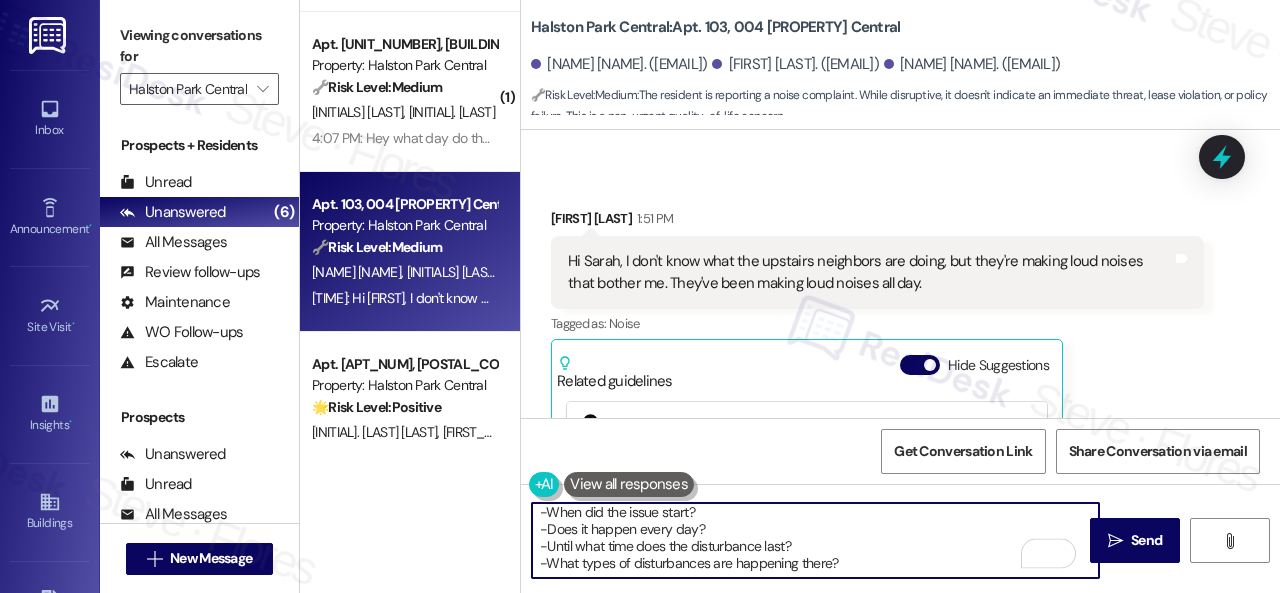 drag, startPoint x: 868, startPoint y: 561, endPoint x: 512, endPoint y: 558, distance: 356.01263 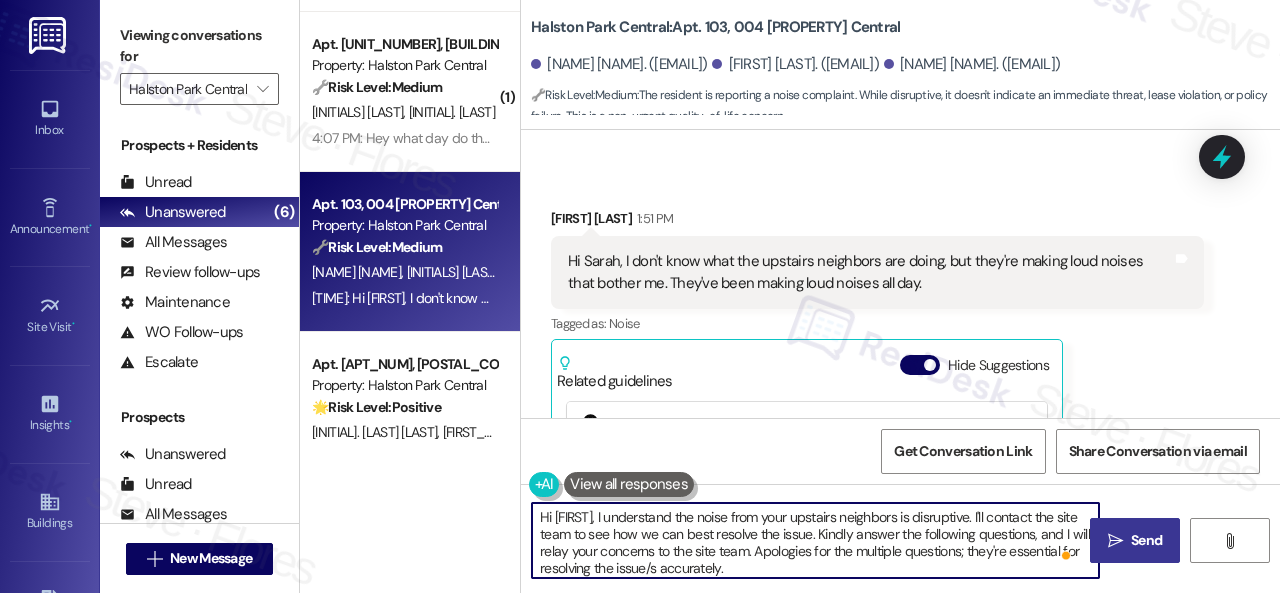 type on "Hi [FIRST], I understand the noise from your upstairs neighbors is disruptive. I'll contact the site team to see how we can best resolve the issue. Kindly answer the following questions, and I will relay your concerns to the site team. Apologies for the multiple questions; they're essential for resolving the issue/s accurately.
-Have you reported it to the site team already? If yes, what did they tell you?
-Did it happen during the quiet hours (9 PM - 6 AM)?
-When did the issue start?
-Does it happen every day?
-Until what time does the disturbance last?" 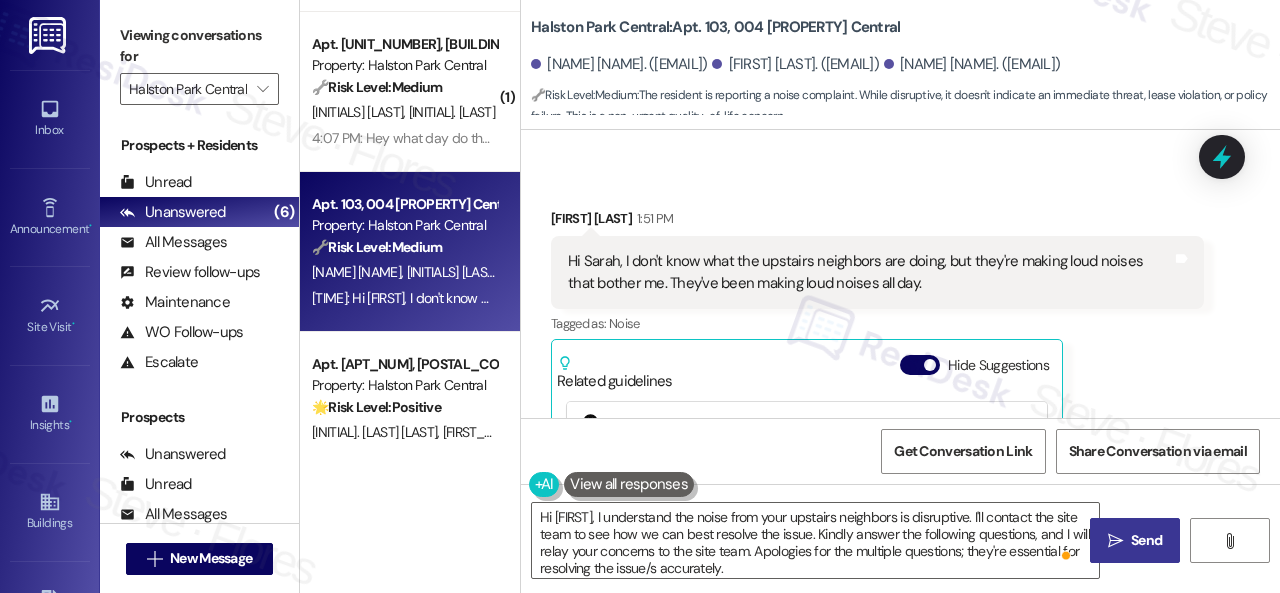 click on "Send" at bounding box center (1146, 540) 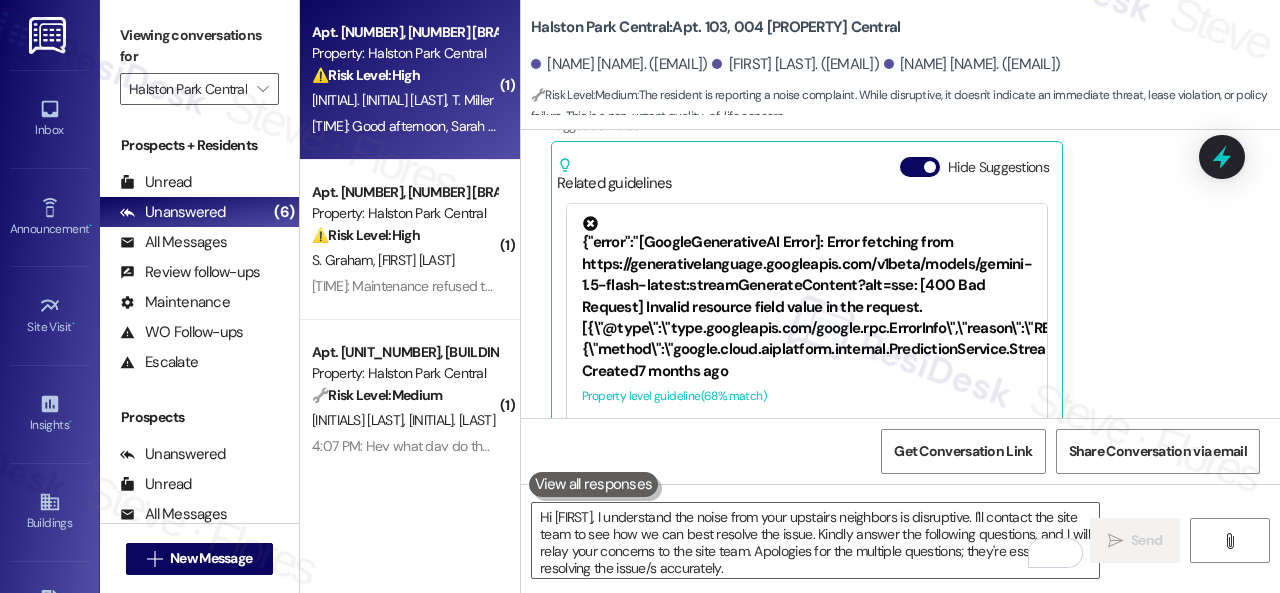 click on "[INITIAL]. [INITIAL] [LAST]" at bounding box center (382, 100) 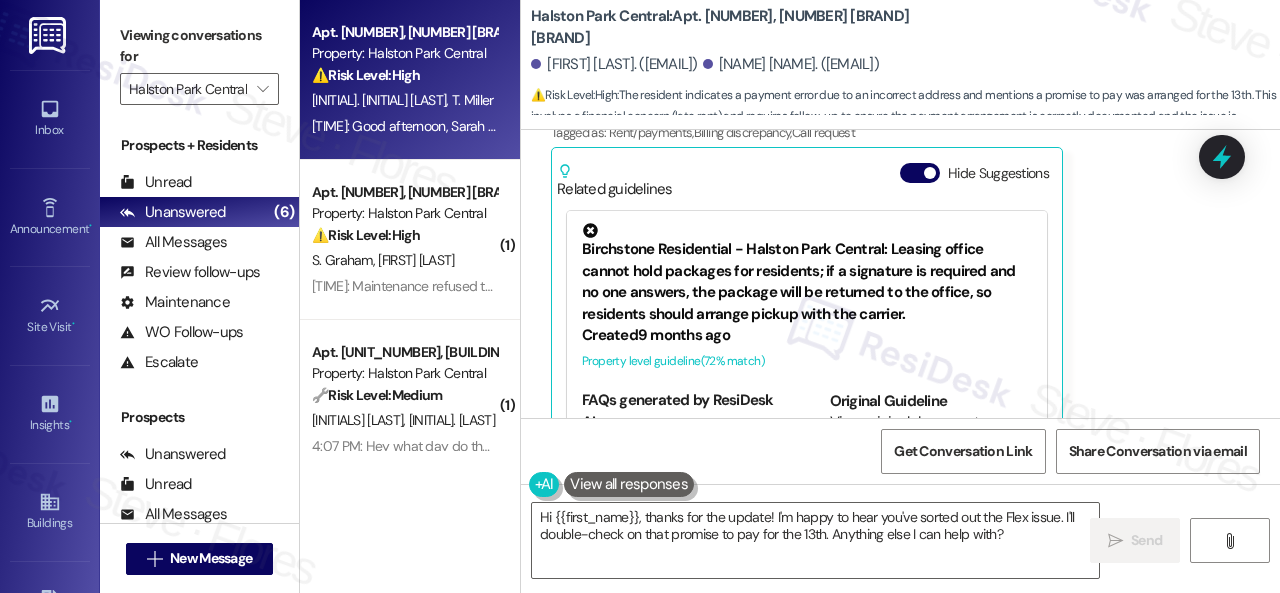 click on "Get Conversation Link Share Conversation via email" at bounding box center (900, 451) 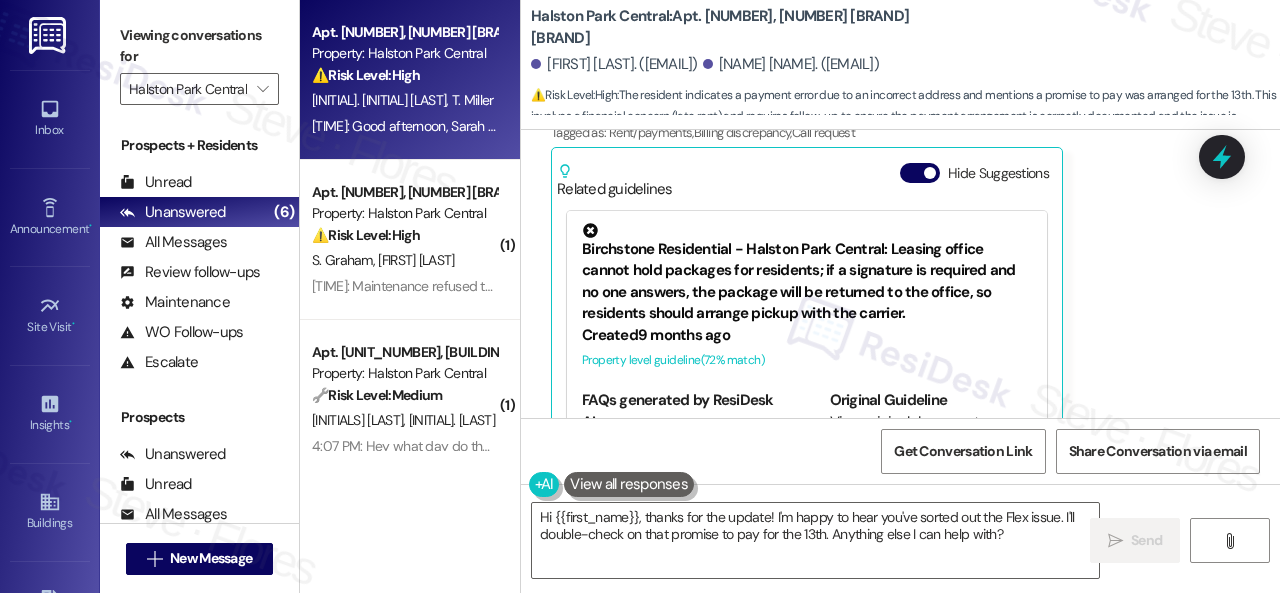 drag, startPoint x: 1039, startPoint y: 541, endPoint x: 288, endPoint y: 393, distance: 765.44434 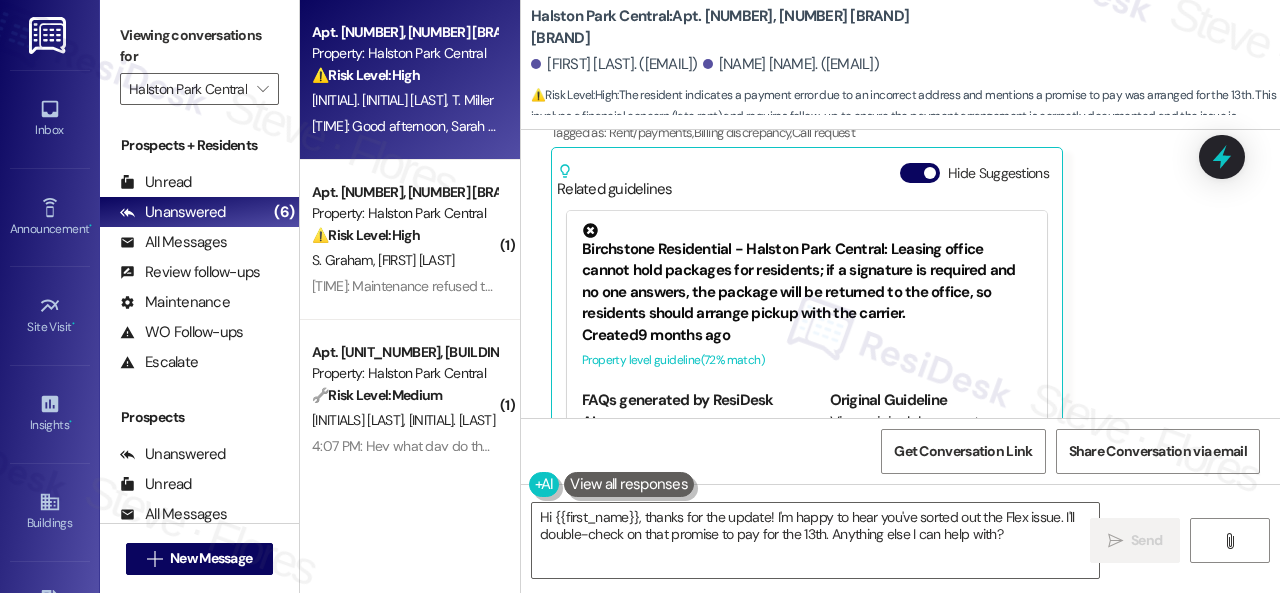 click on "Apt. 303, 001 Halston Park Central Property: Halston Park Central ⚠️  Risk Level:  High The resident indicates a payment error due to an incorrect address and mentions a promise to pay was arranged for the 13th. This involves a financial concern (late rent) and requires follow-up to ensure the payment arrangement is correctly documented and the issue is resolved. M. [LAST_NAME] [LAST_NAME] [TIME]: Good afternoon, Sarah I guess there was an error with the address when I used flex. I used my address instead of the office address which caused it to bounce back. I called and spoke with one of you ladies in the office yesterday and she mention that she was going to put a promise to pay for the 13th when is when I get paid. ( 1 ) Apt. 308, 001 Halston Park Central Property: Halston Park Central ⚠️  Risk Level:  High S. [LAST_NAME] A. [LAST_NAME] ( 1 ) Apt. 114, 005 Halston Park Central Property: Halston Park Central 🔧  Risk Level:  Medium M. [LAST_NAME] J. [LAST_NAME] [TIME]: Hey what day do they do pest control  🔧" at bounding box center [790, 296] 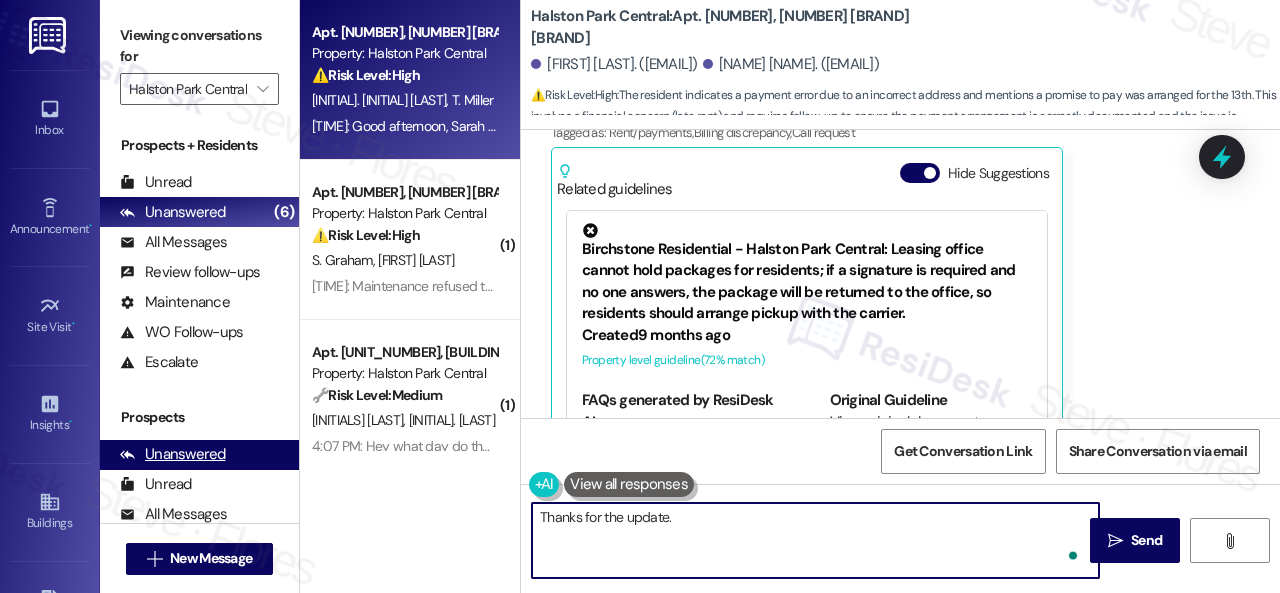 paste on "No worries. Please disregard the reminder message if you have already spoken with someone from the site team regarding your late payment. Thank you!" 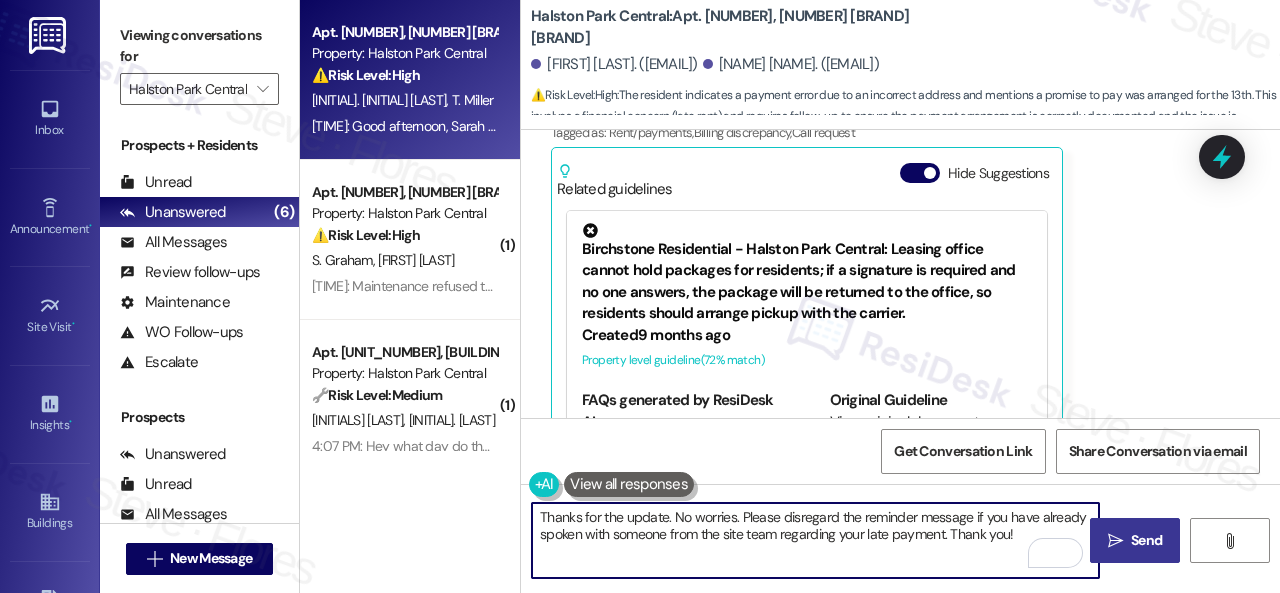 type on "Thanks for the update. No worries. Please disregard the reminder message if you have already spoken with someone from the site team regarding your late payment. Thank you!" 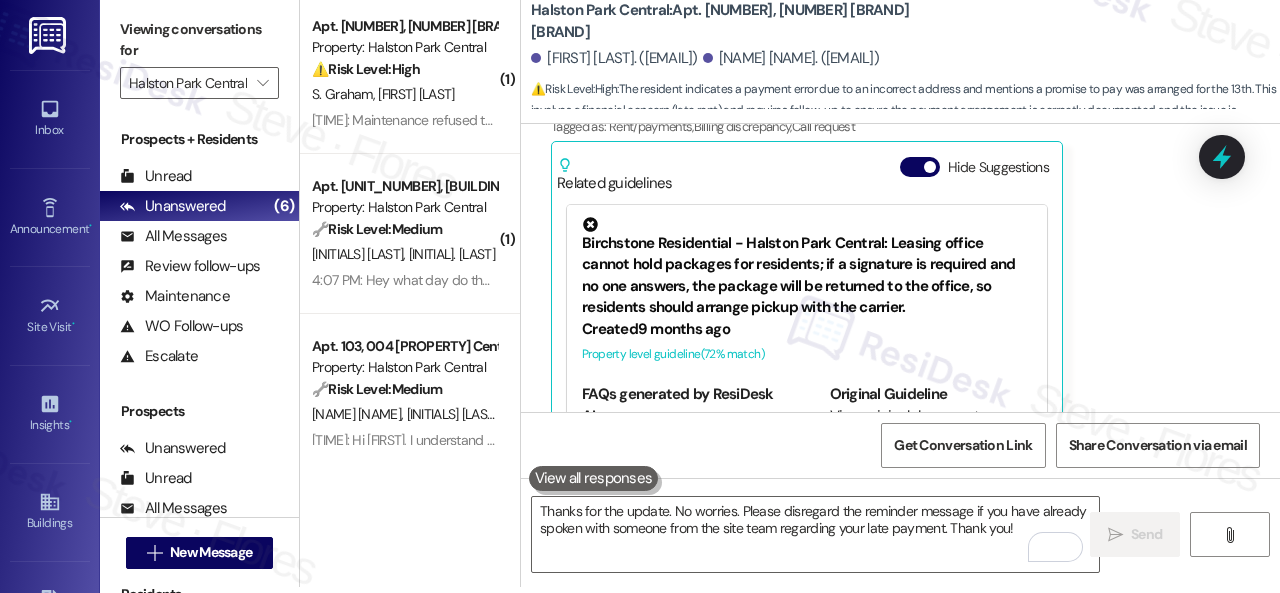 scroll, scrollTop: 0, scrollLeft: 0, axis: both 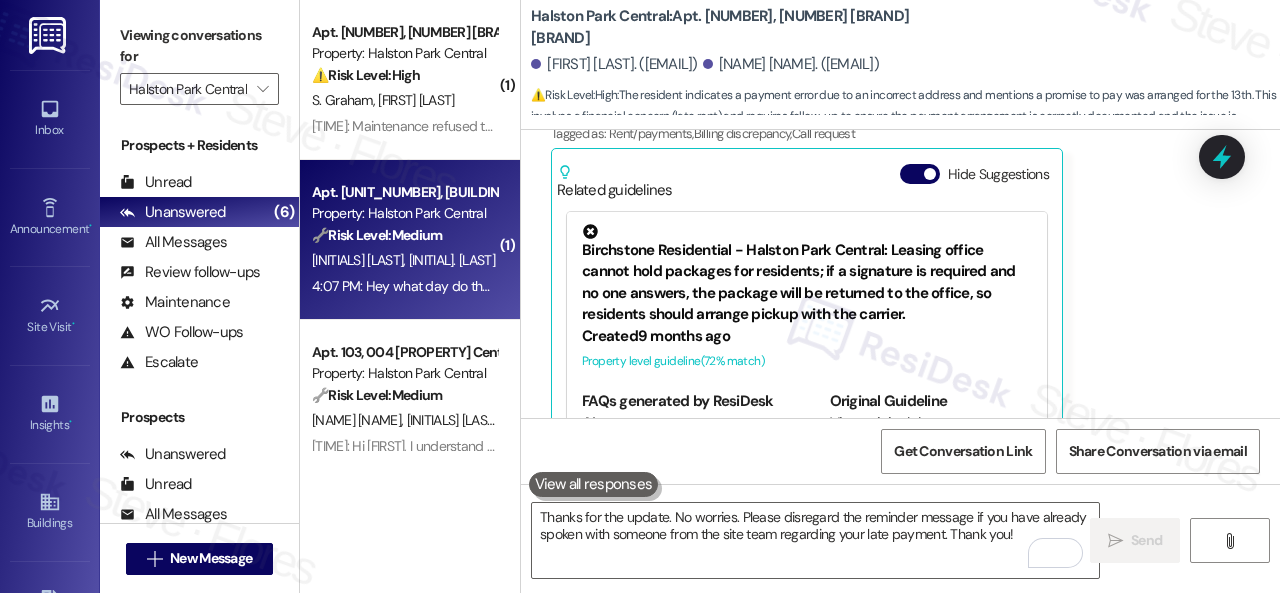 click on "🔧  Risk Level:  Medium The resident is asking about the schedule for pest control. This is a routine maintenance inquiry and does not indicate any immediate pest issue or health hazard." at bounding box center (404, 235) 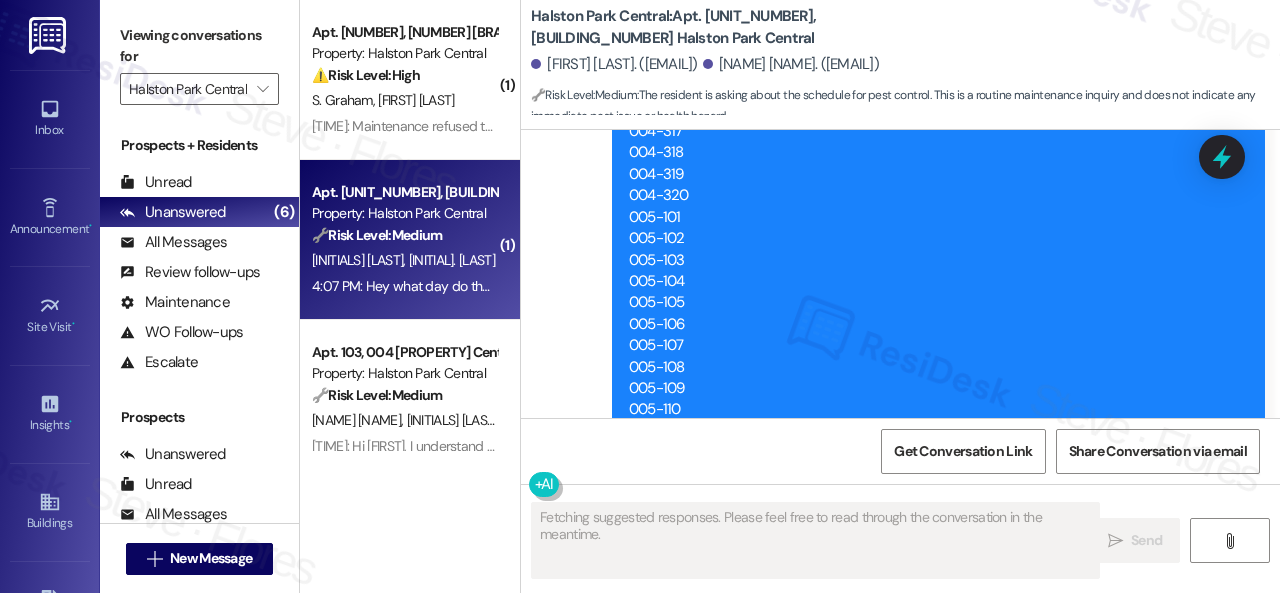 scroll, scrollTop: 13338, scrollLeft: 0, axis: vertical 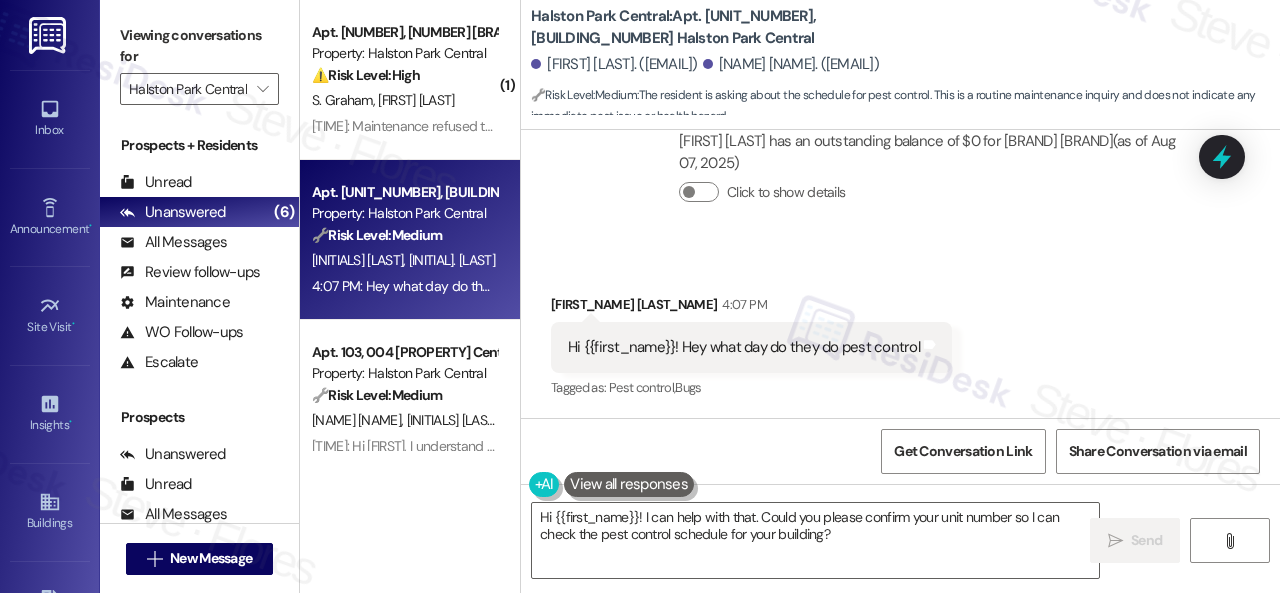 drag, startPoint x: 1017, startPoint y: 273, endPoint x: 1006, endPoint y: 272, distance: 11.045361 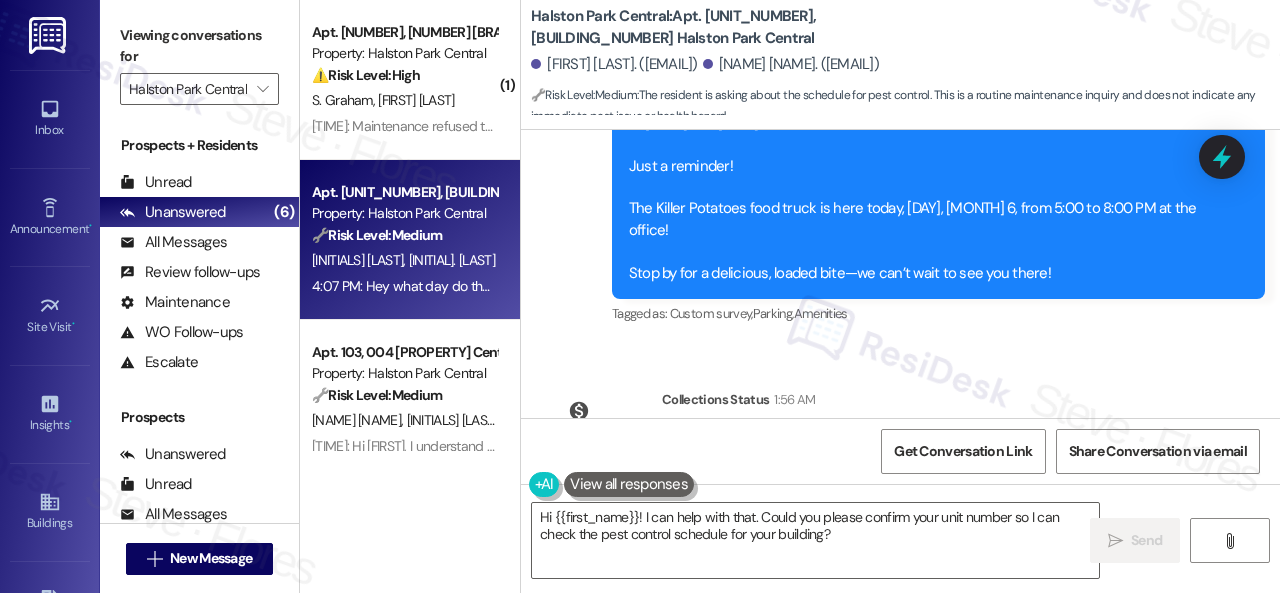 scroll, scrollTop: 13340, scrollLeft: 0, axis: vertical 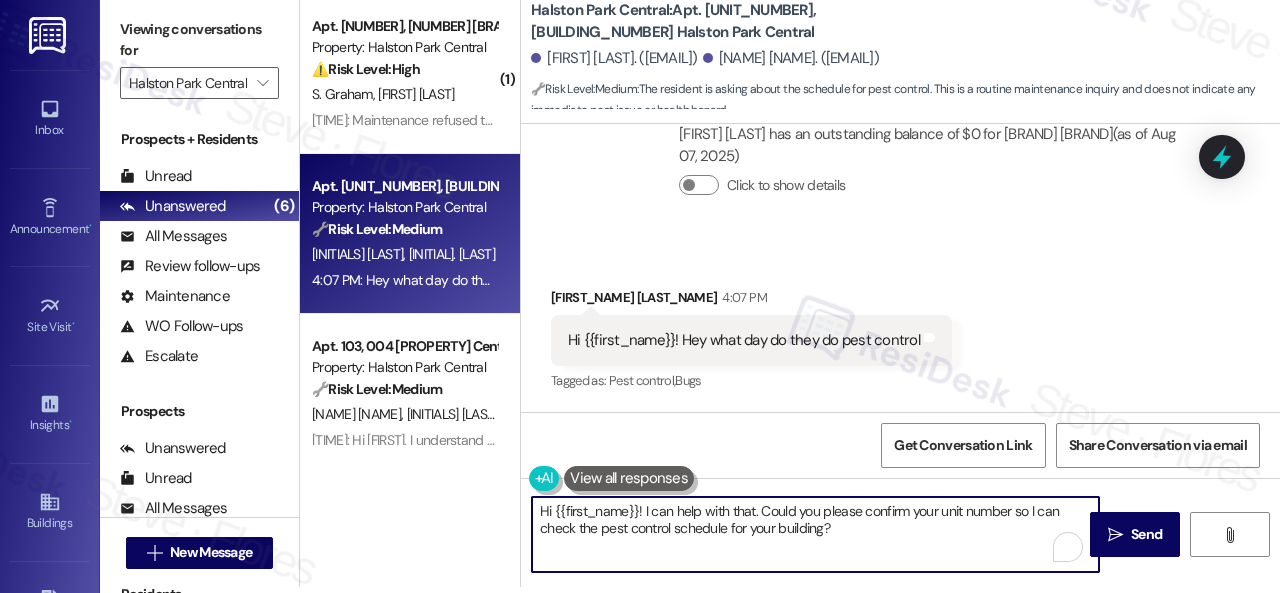 drag, startPoint x: 645, startPoint y: 515, endPoint x: 962, endPoint y: 555, distance: 319.5137 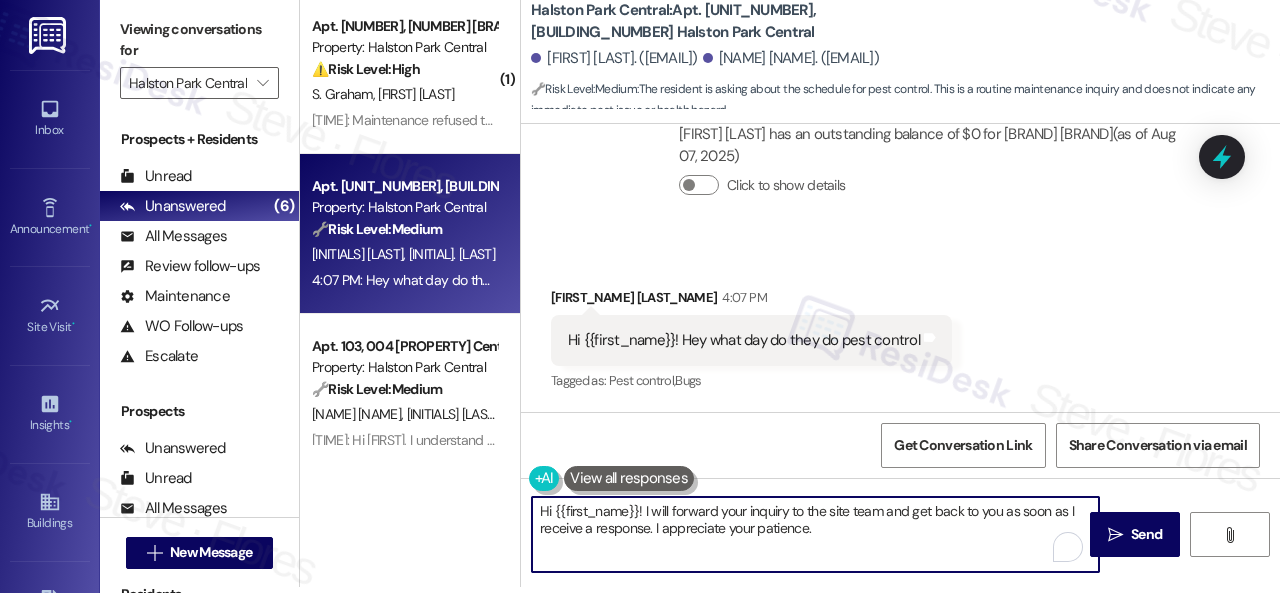 click on "Hi {{first_name}}! I will forward your inquiry to the site team and get back to you as soon as I receive a response. I appreciate your patience." at bounding box center [815, 534] 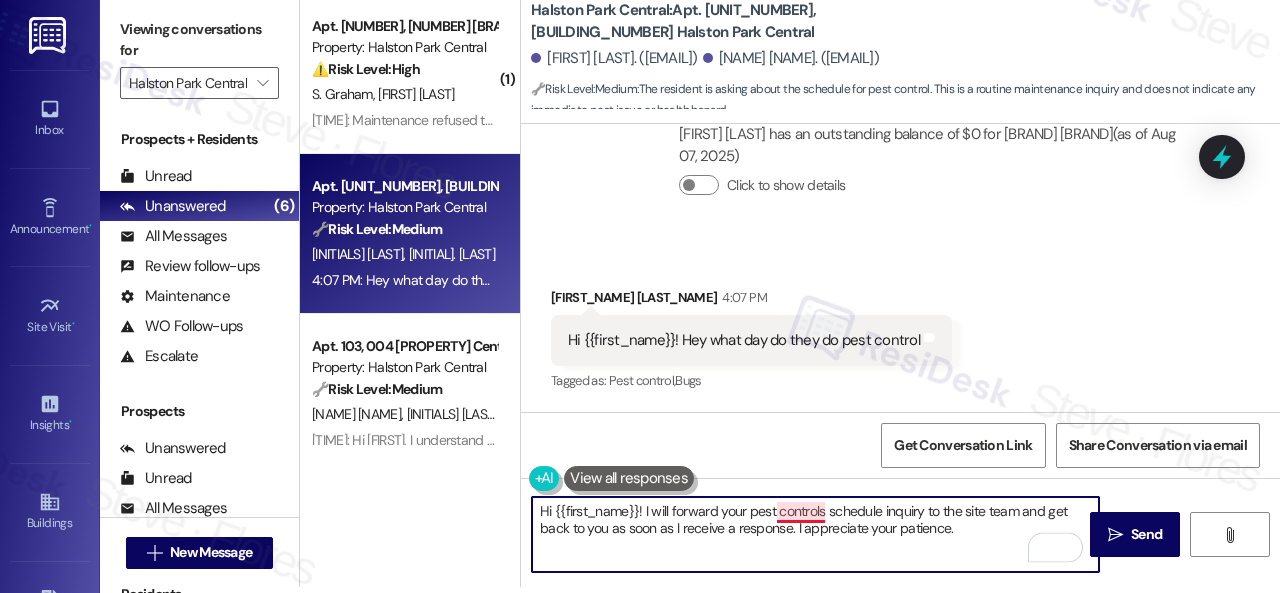 click on "Hi {{first_name}}! I will forward your pest controls schedule inquiry to the site team and get back to you as soon as I receive a response. I appreciate your patience." at bounding box center [815, 534] 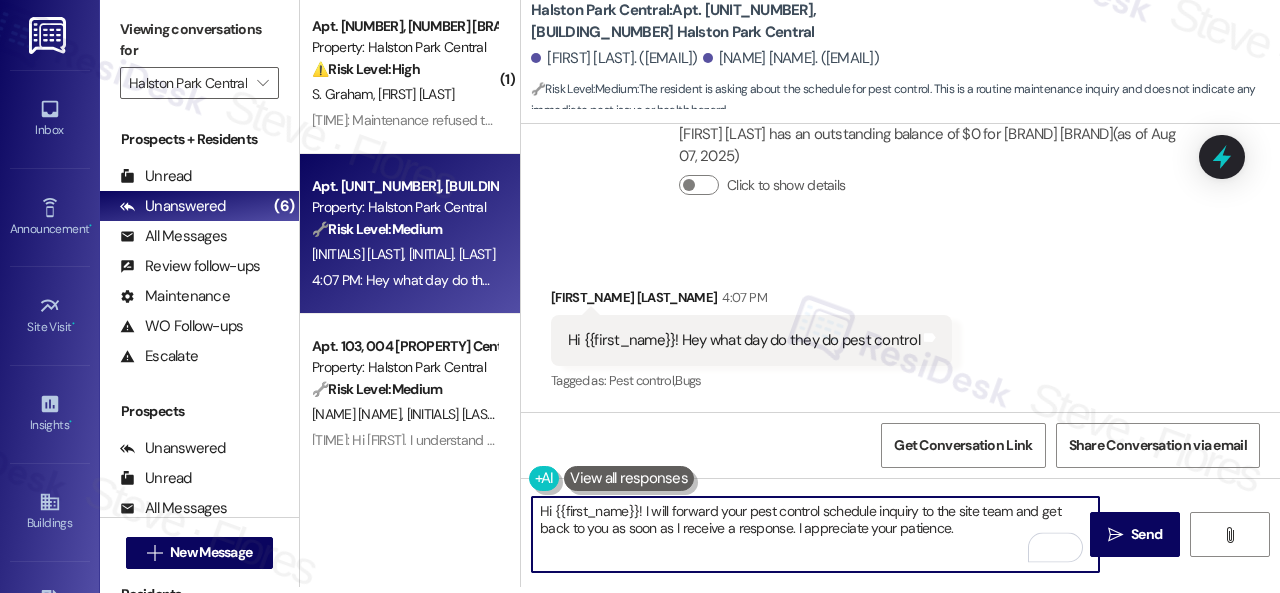 click on "Hi {{first_name}}! I will forward your pest control schedule inquiry to the site team and get back to you as soon as I receive a response. I appreciate your patience." at bounding box center [815, 534] 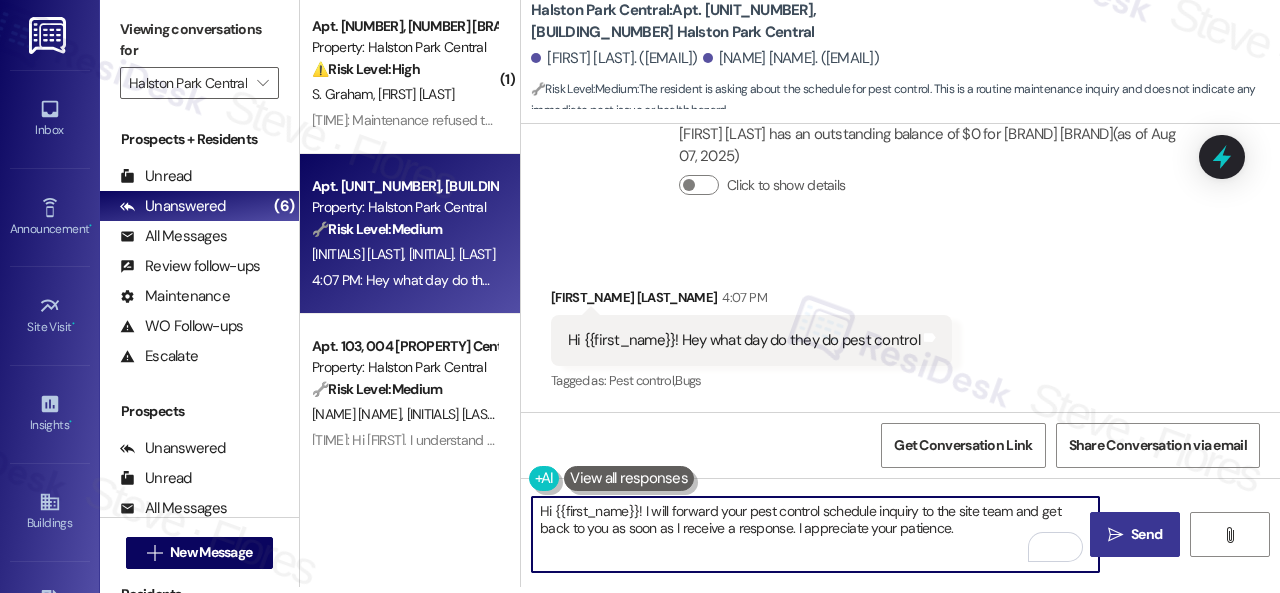 type on "Hi {{first_name}}! I will forward your pest control schedule inquiry to the site team and get back to you as soon as I receive a response. I appreciate your patience." 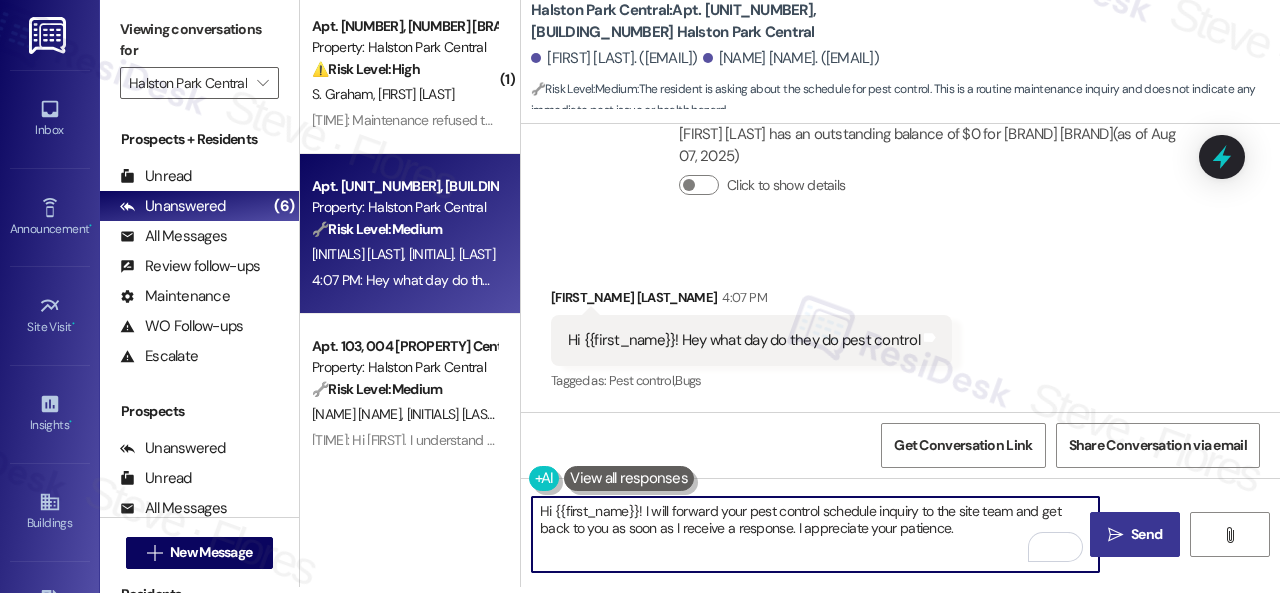 click on "" at bounding box center (1115, 535) 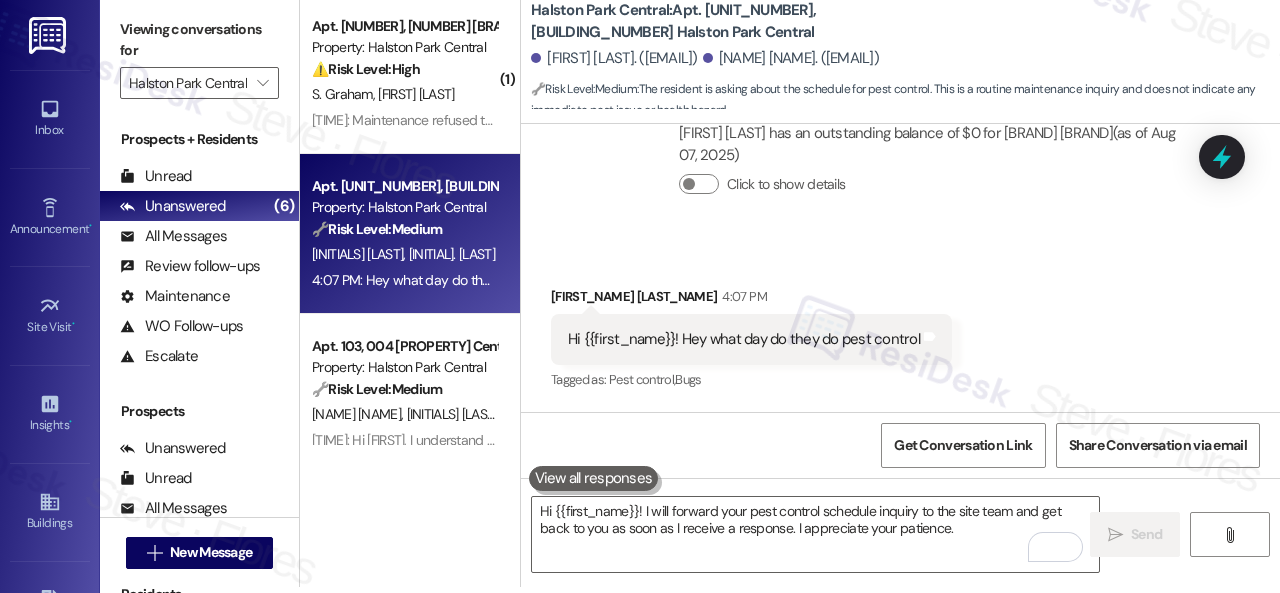 scroll, scrollTop: 0, scrollLeft: 0, axis: both 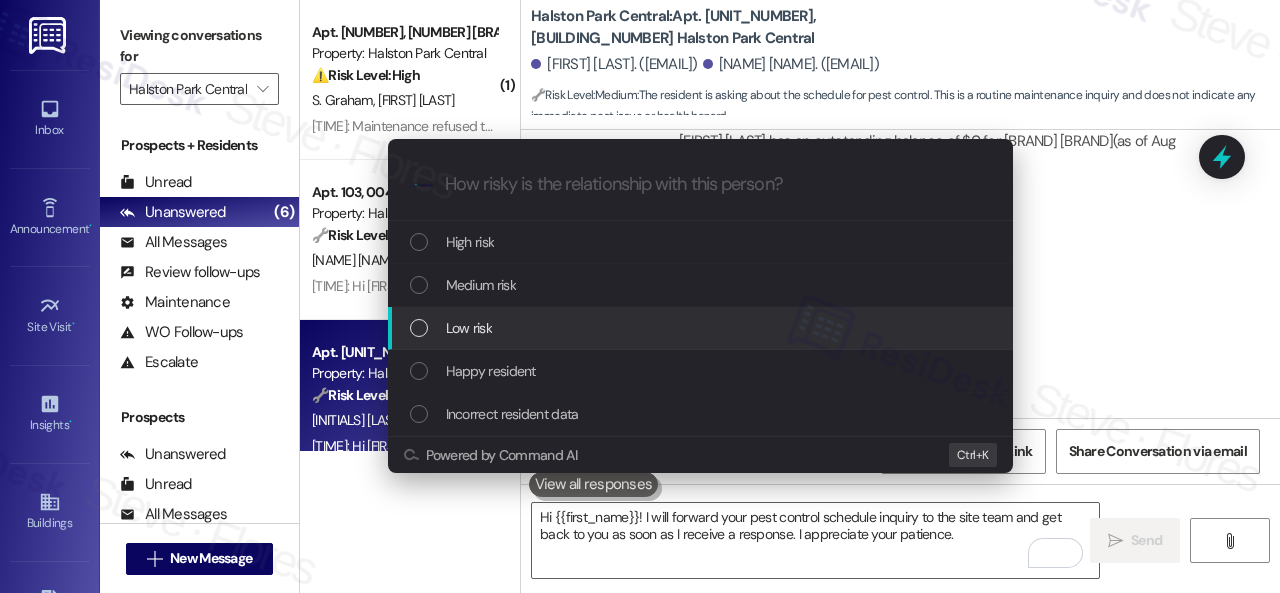 click on "Low risk" at bounding box center (469, 328) 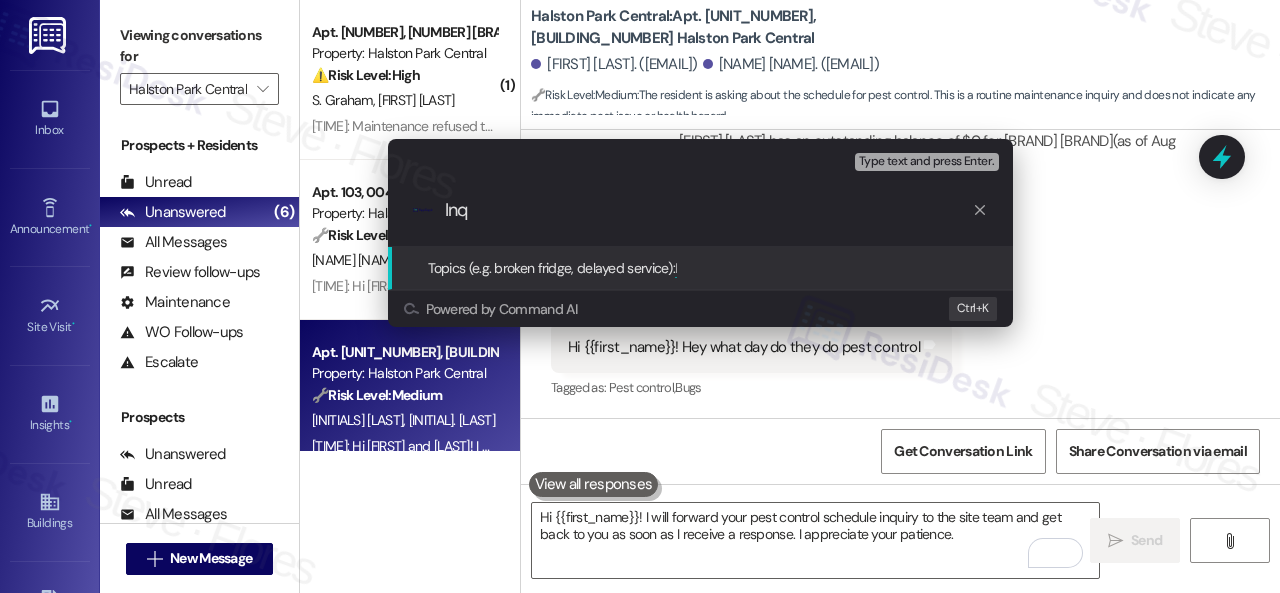 type on "Inq" 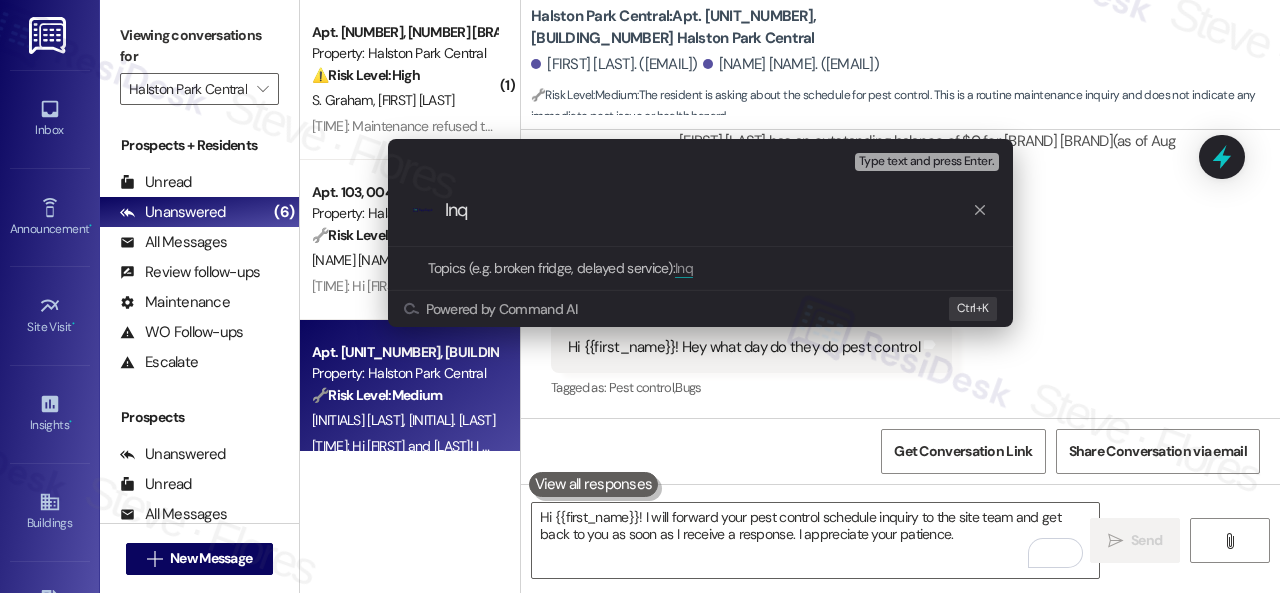 type 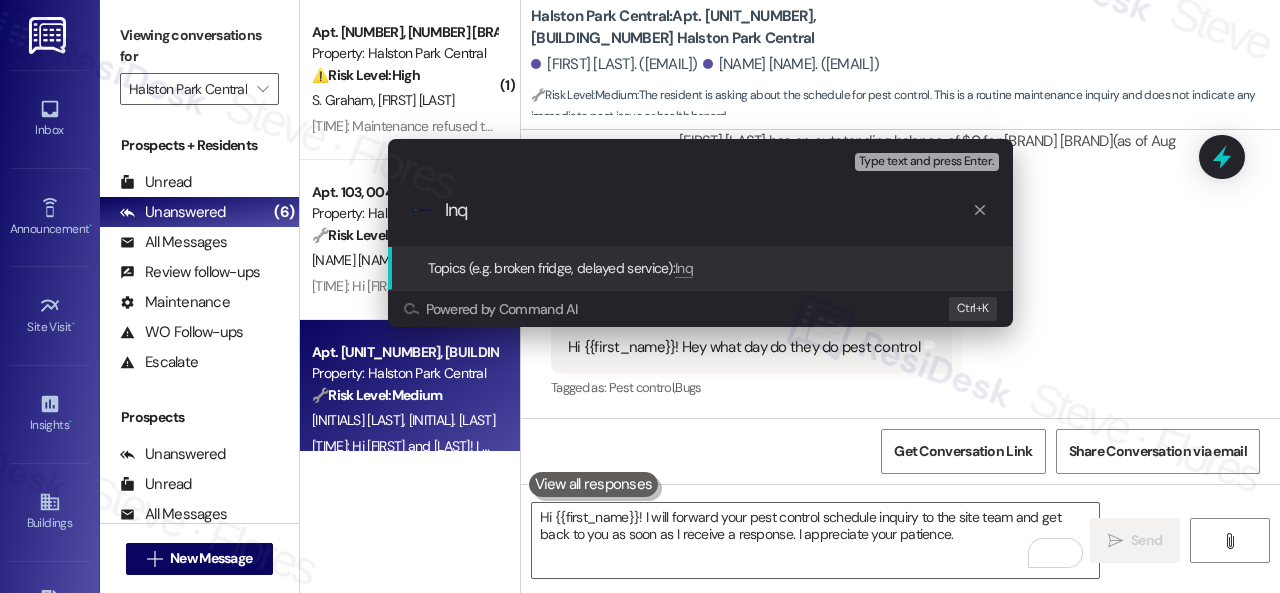 click on "Inq" at bounding box center [708, 210] 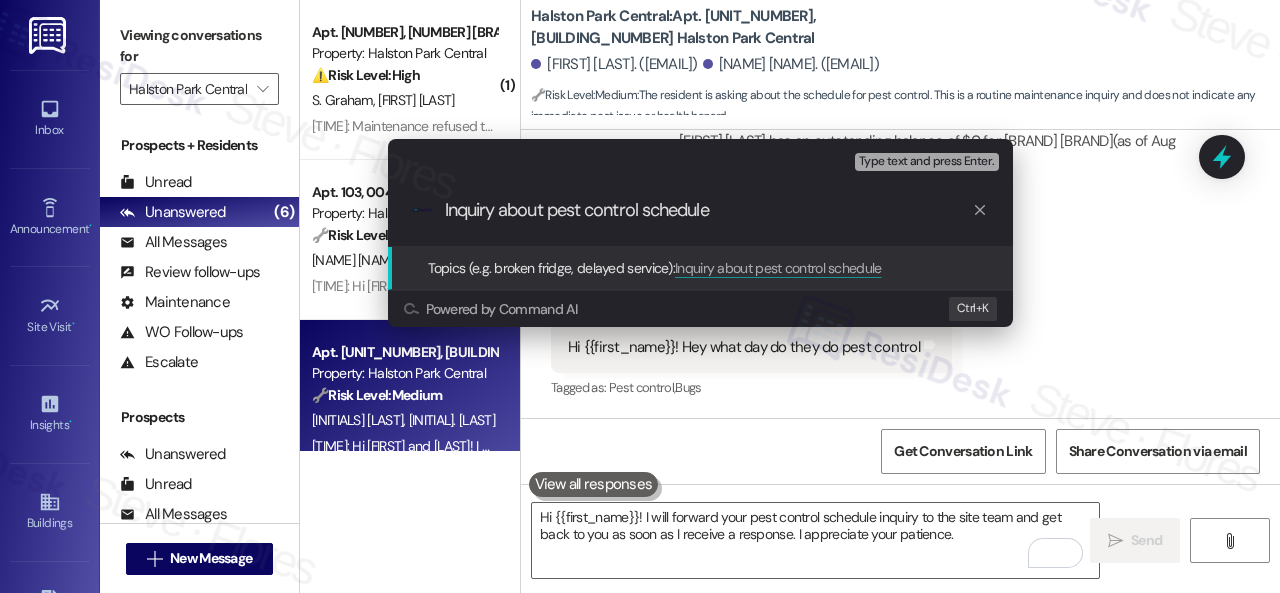 type on "Inquiry about pest control schedule." 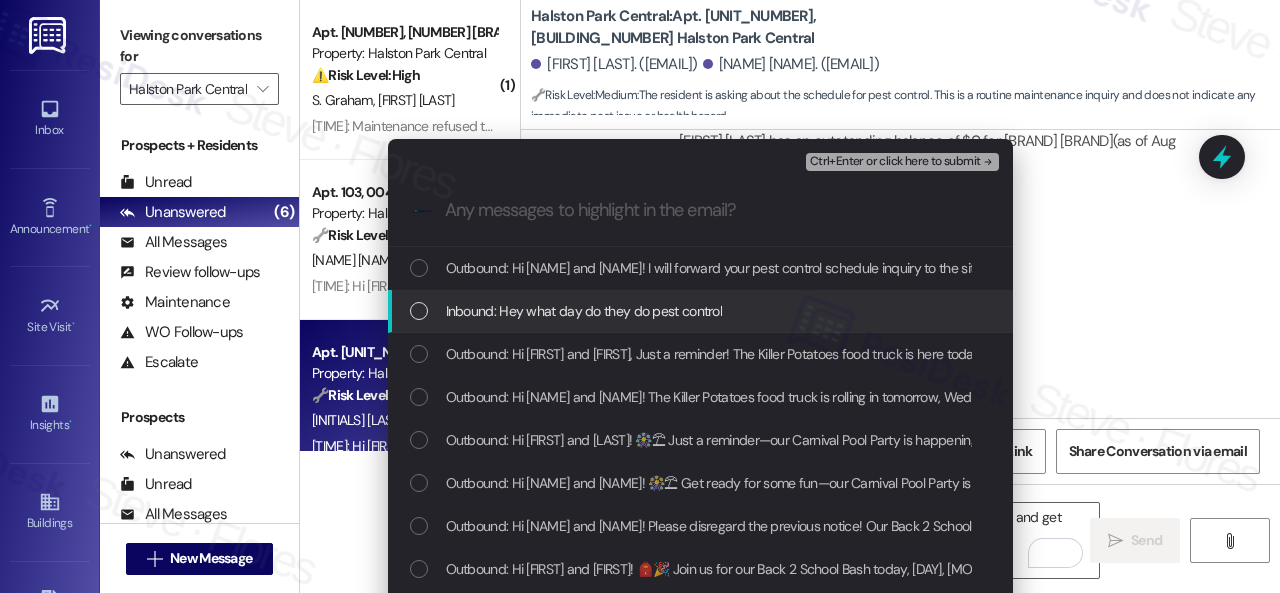 type 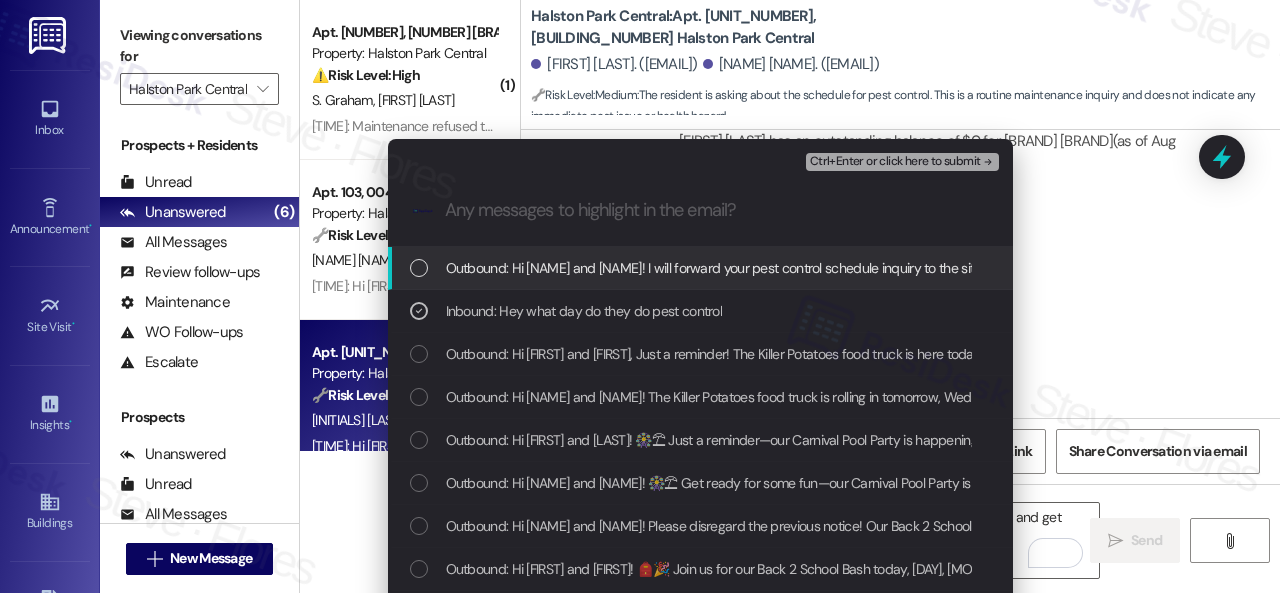 click on "Ctrl+Enter or click here to submit" at bounding box center [895, 162] 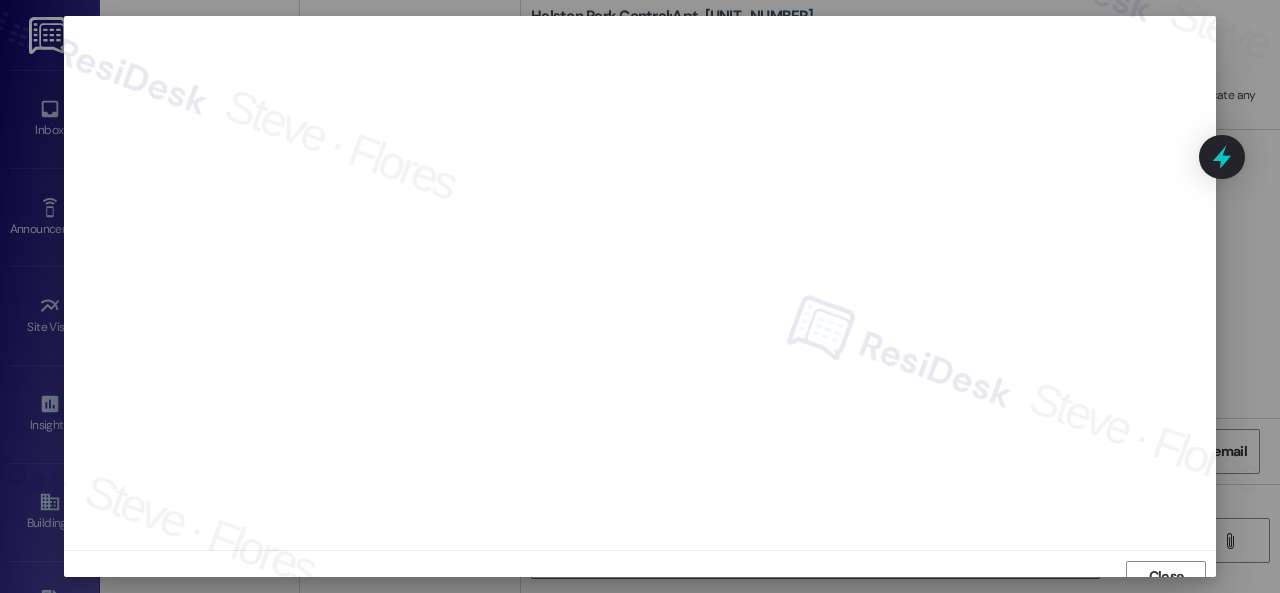 scroll, scrollTop: 15, scrollLeft: 0, axis: vertical 